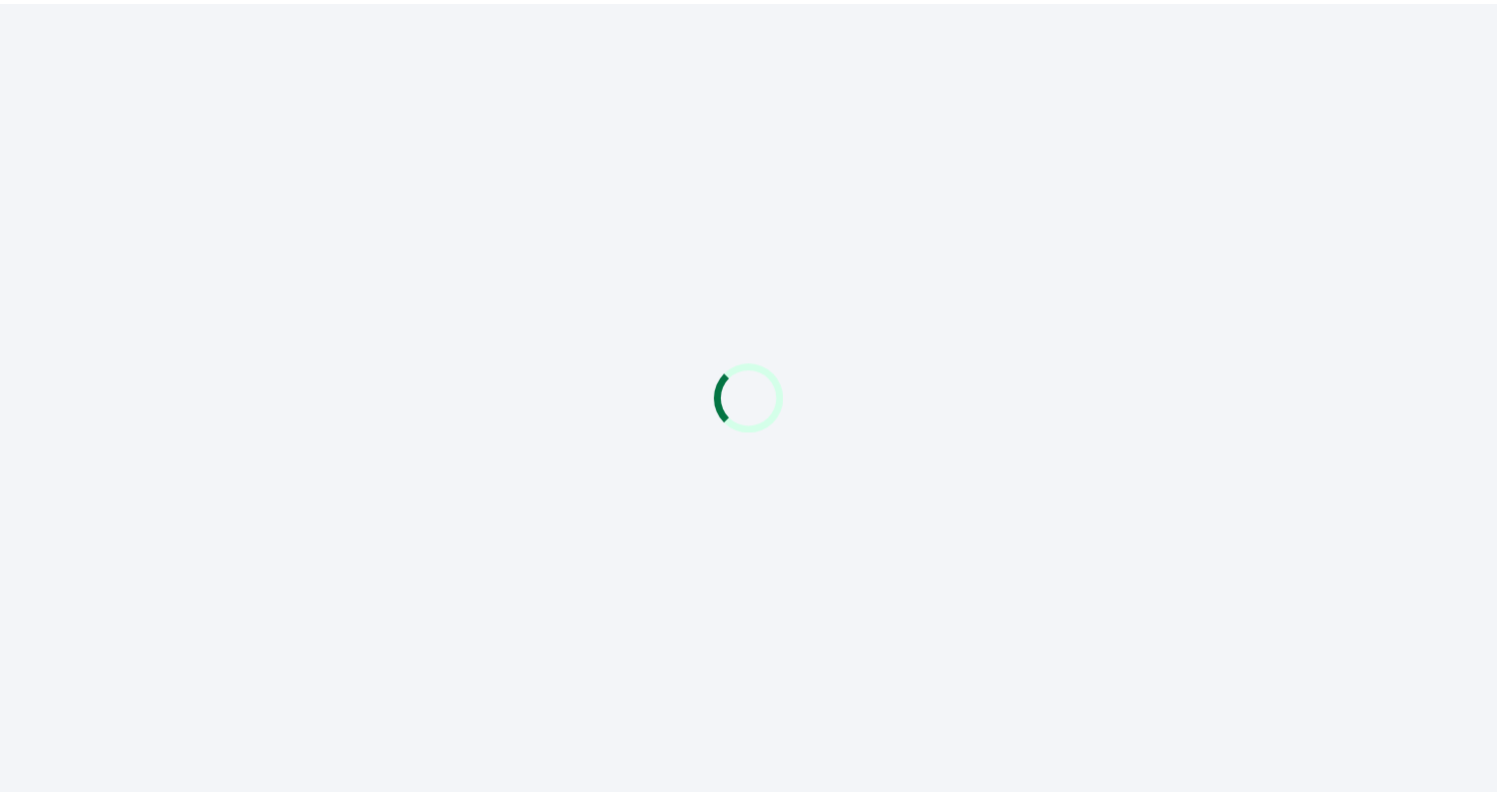 scroll, scrollTop: 0, scrollLeft: 0, axis: both 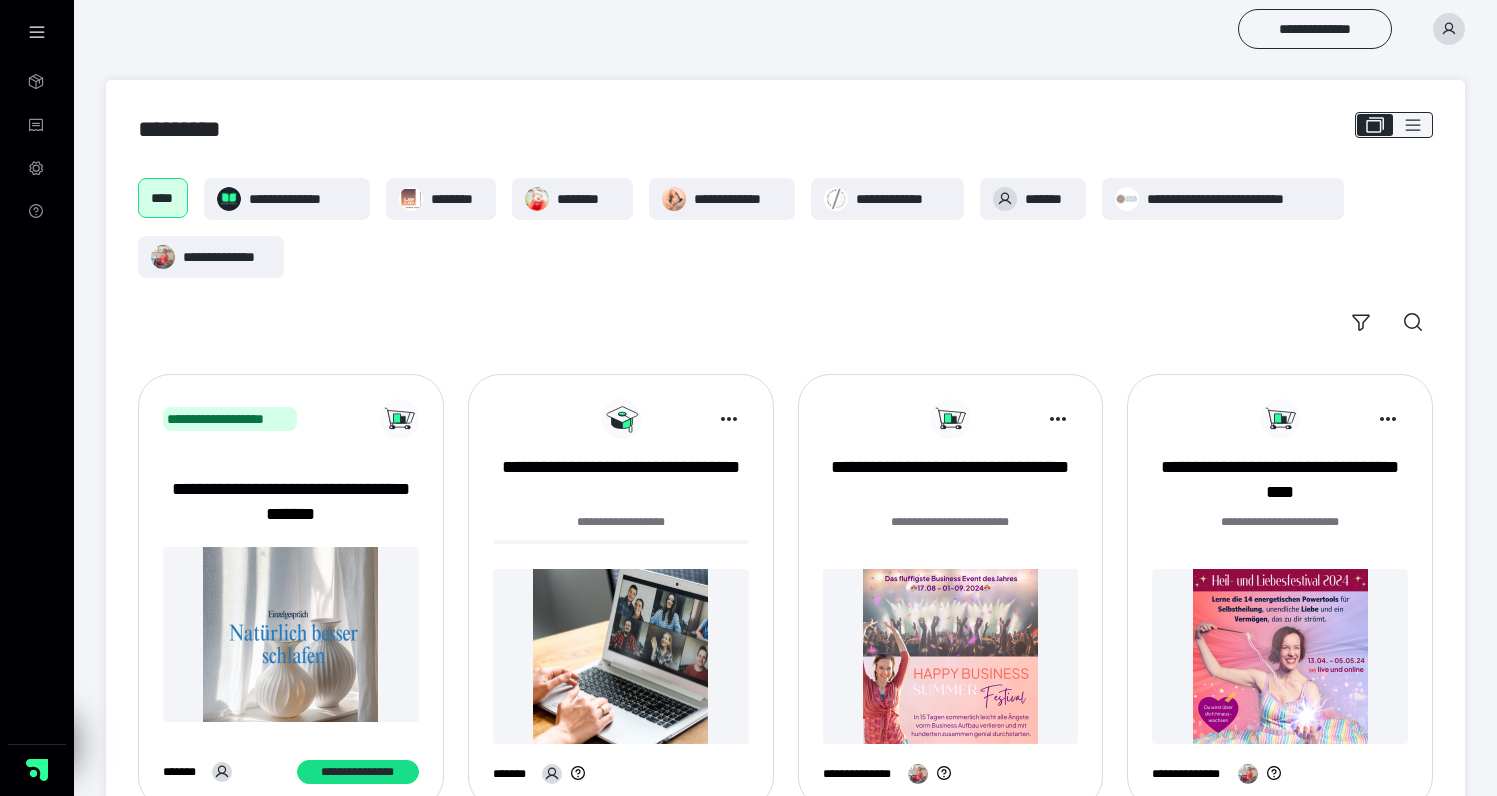 click 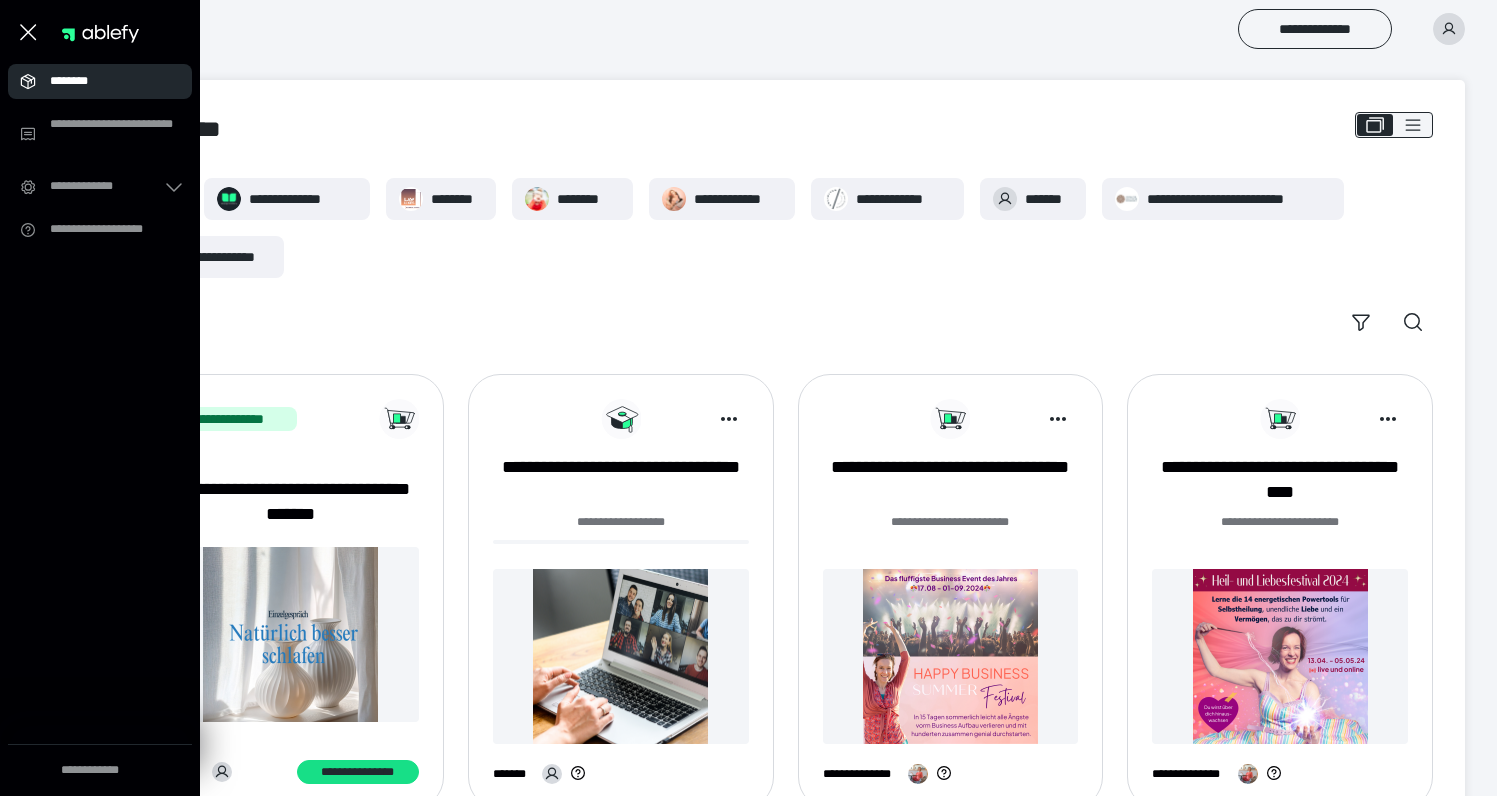 click on "********" at bounding box center (106, 81) 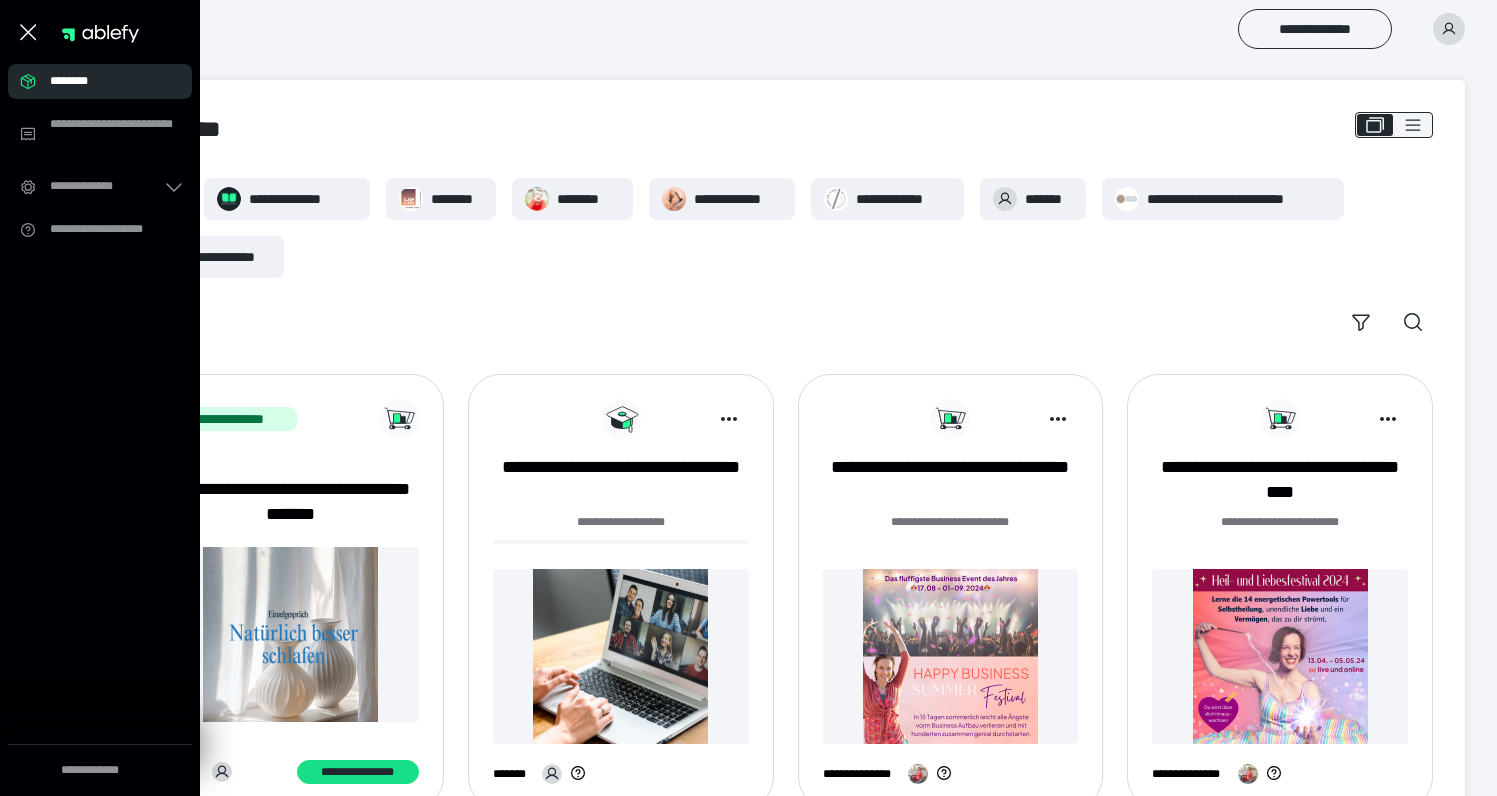 click 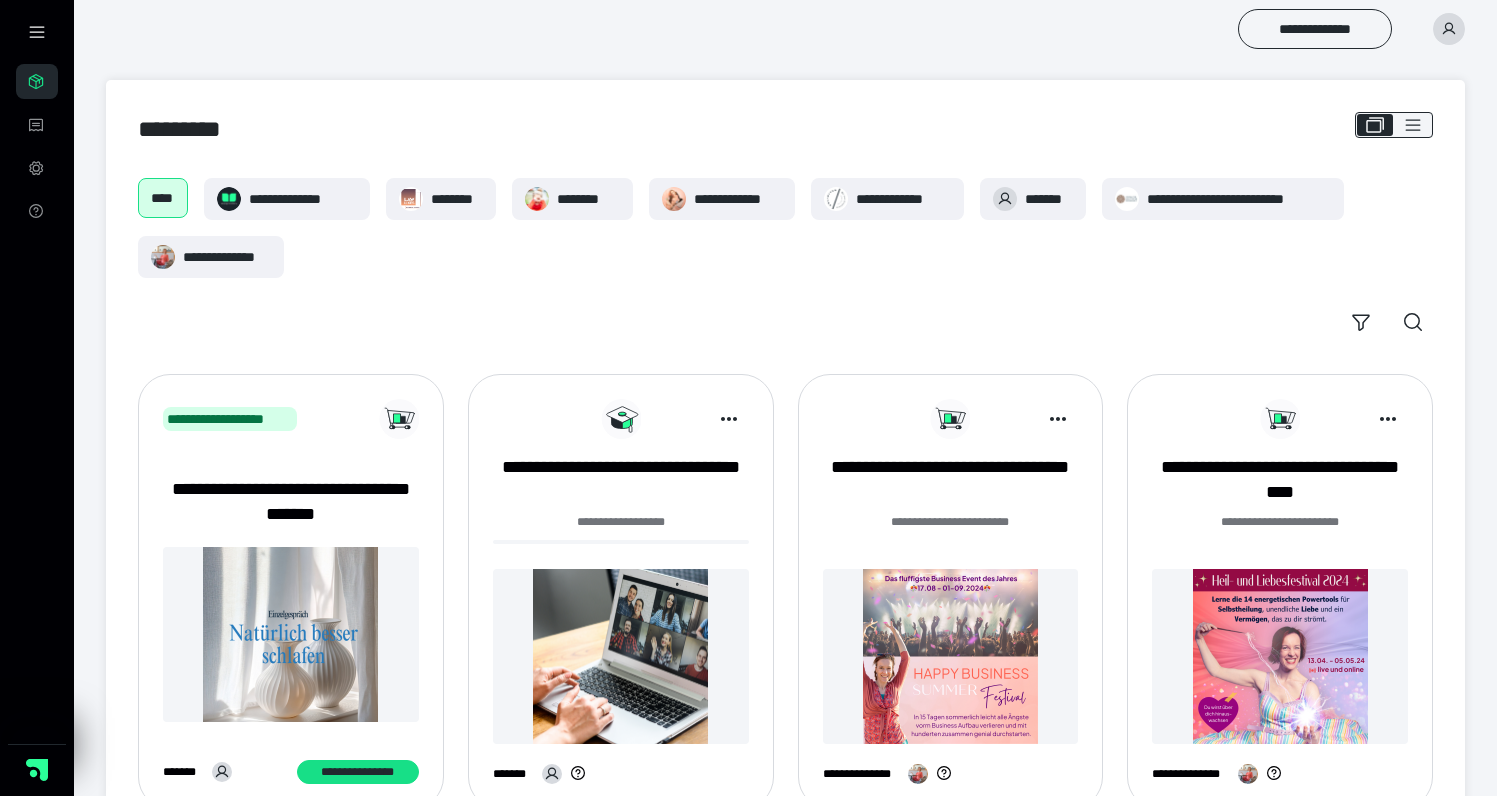click 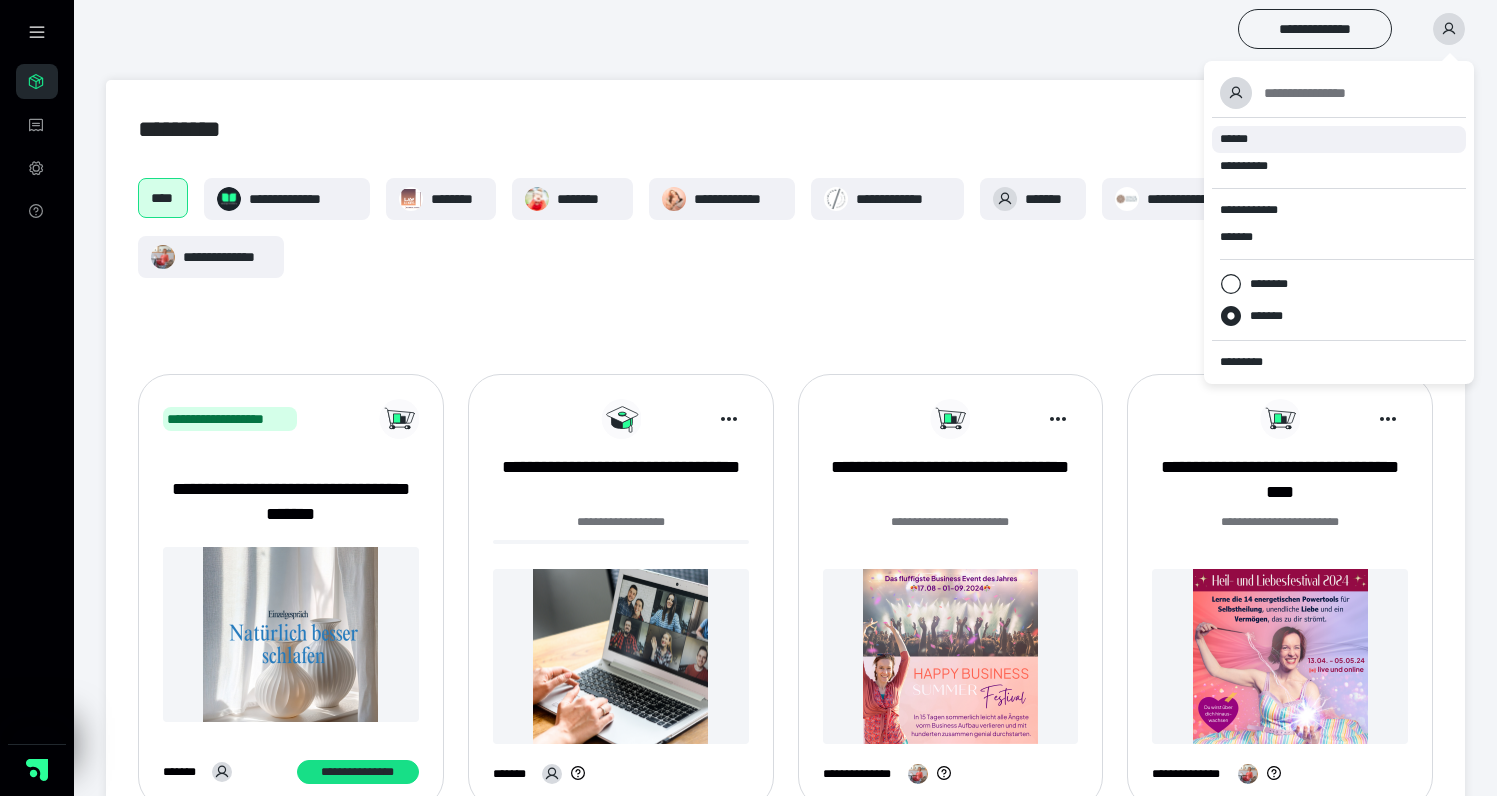 click on "******" at bounding box center [1234, 139] 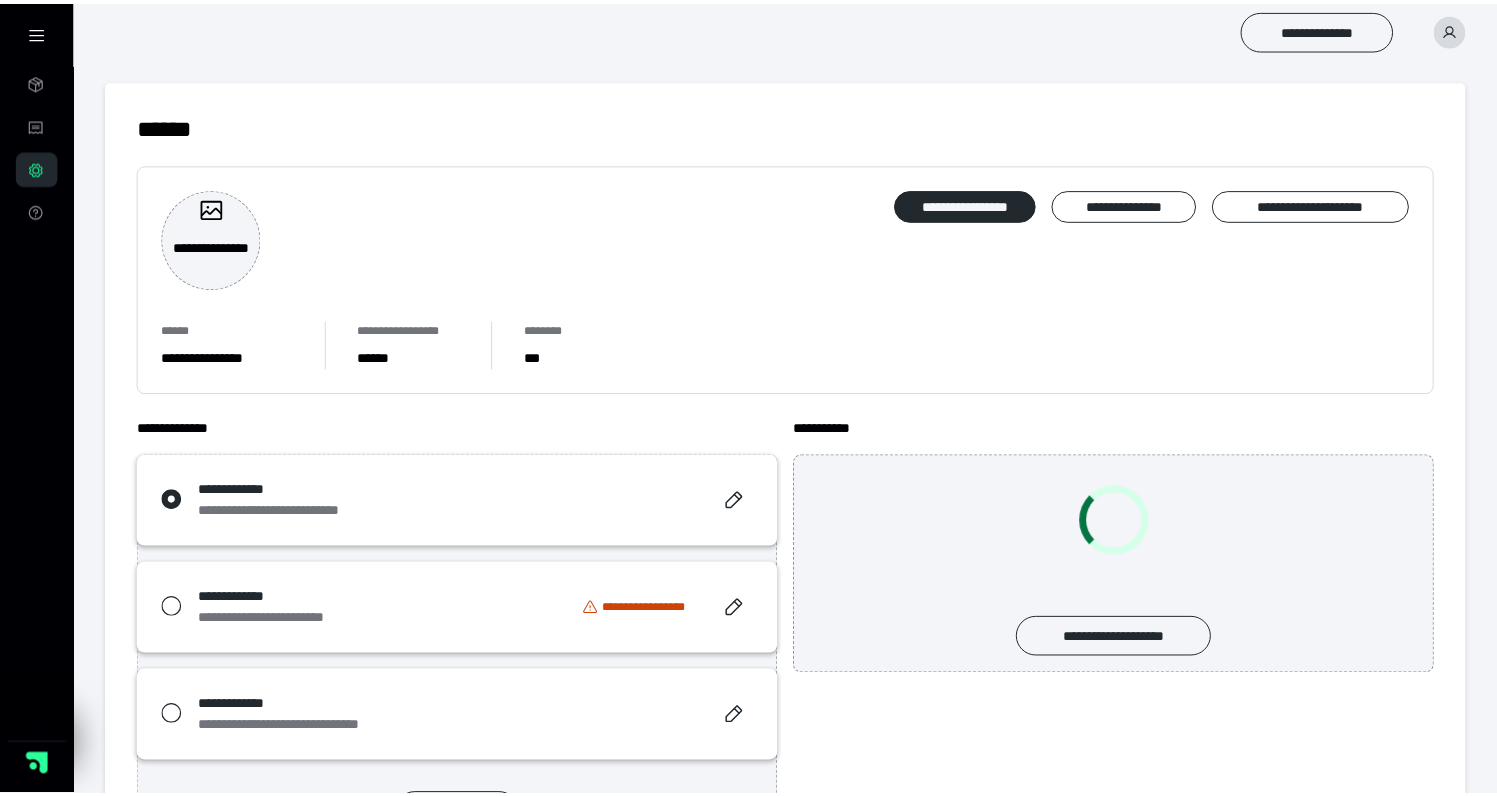 scroll, scrollTop: 0, scrollLeft: 0, axis: both 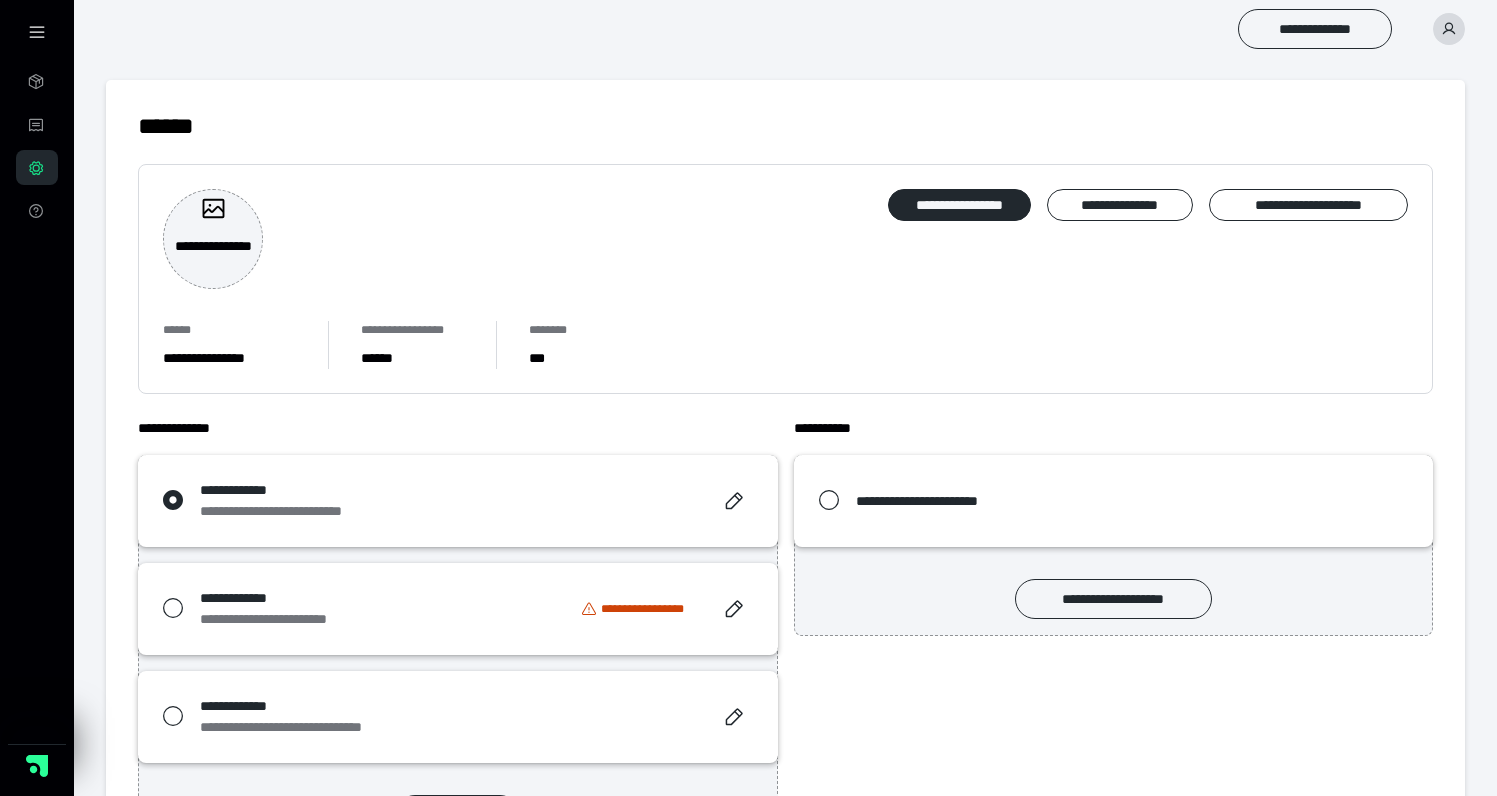 click 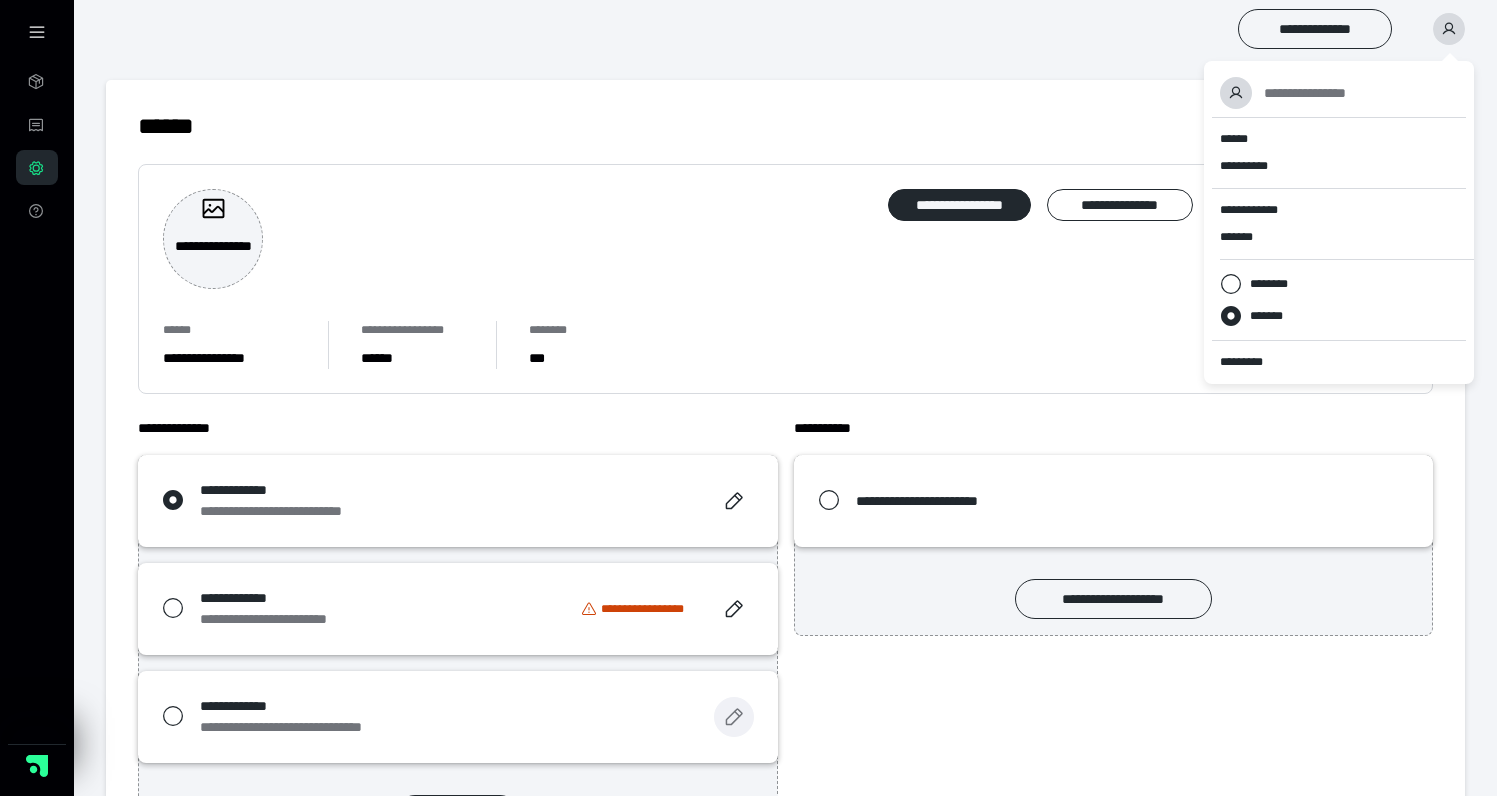 click 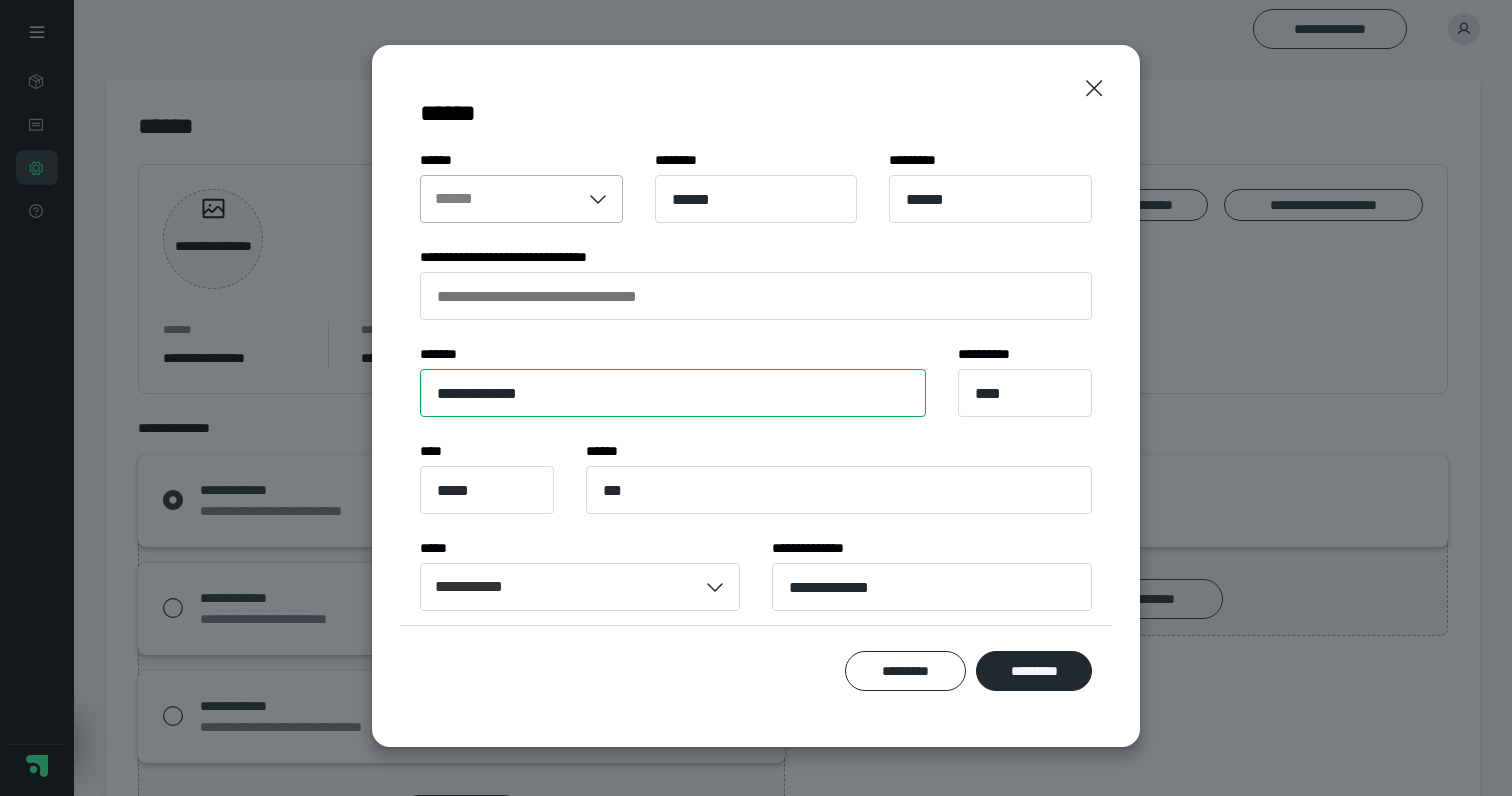 type on "**********" 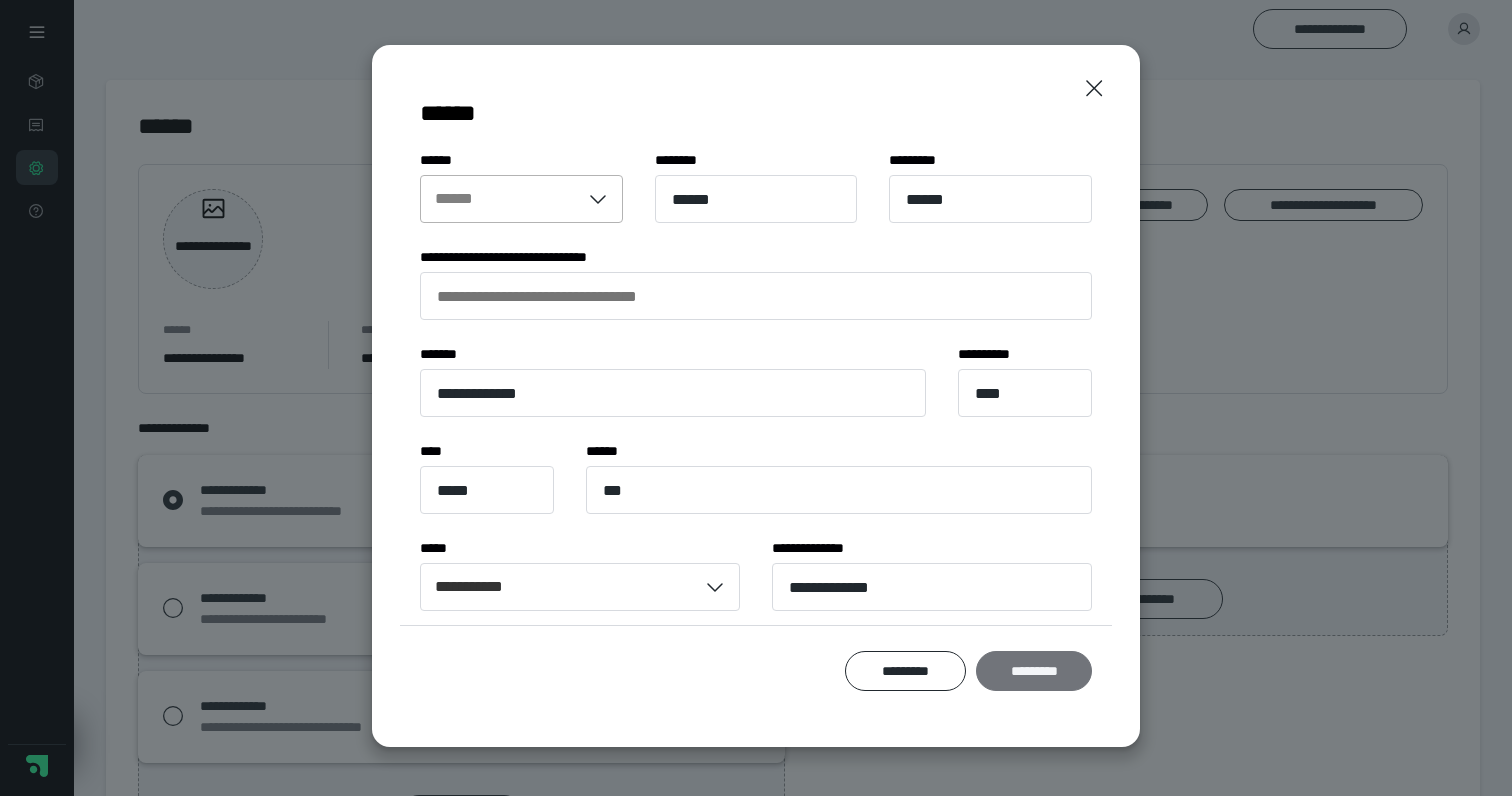 click on "*********" at bounding box center [1034, 671] 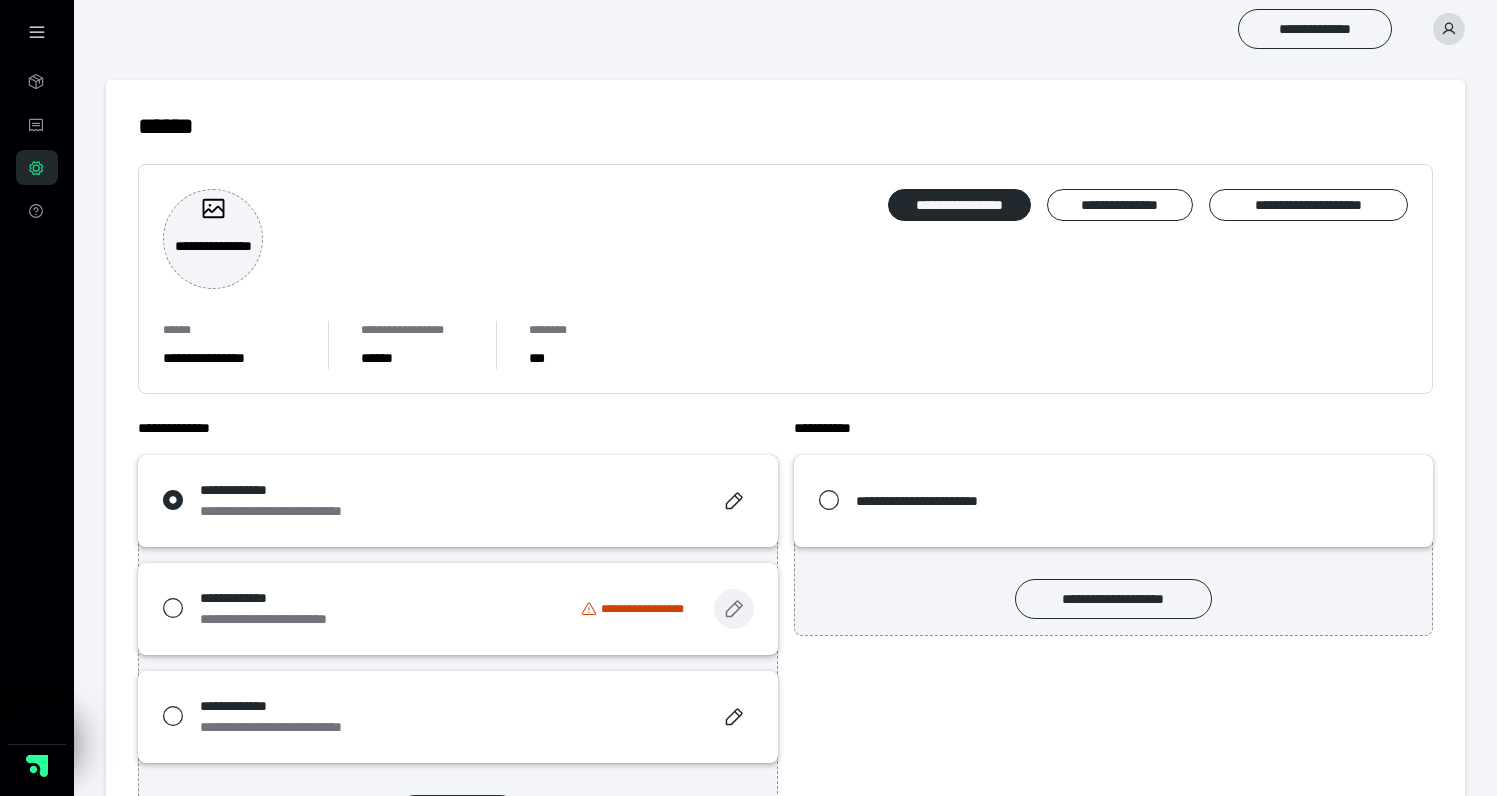 click 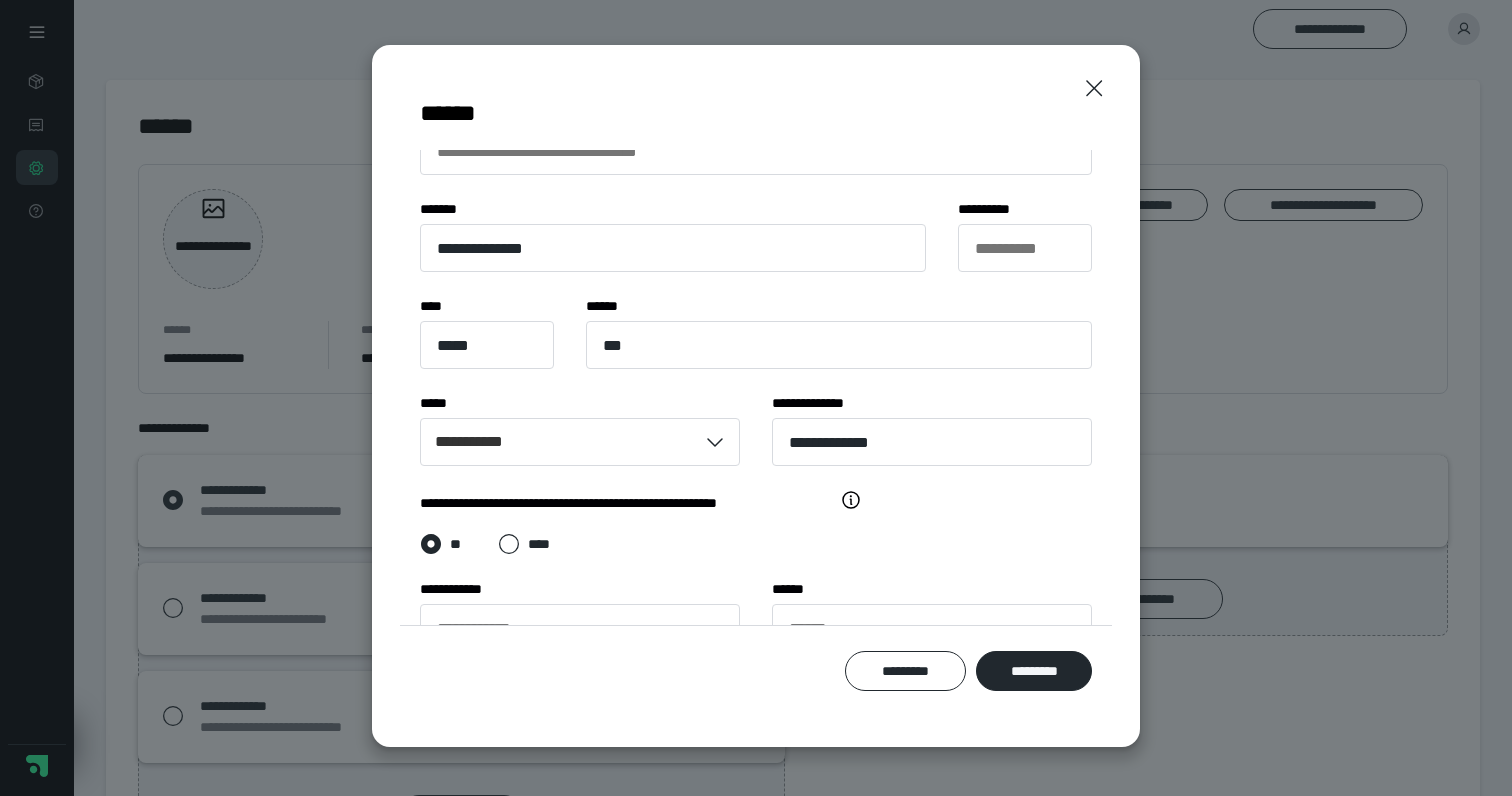 scroll, scrollTop: 170, scrollLeft: 0, axis: vertical 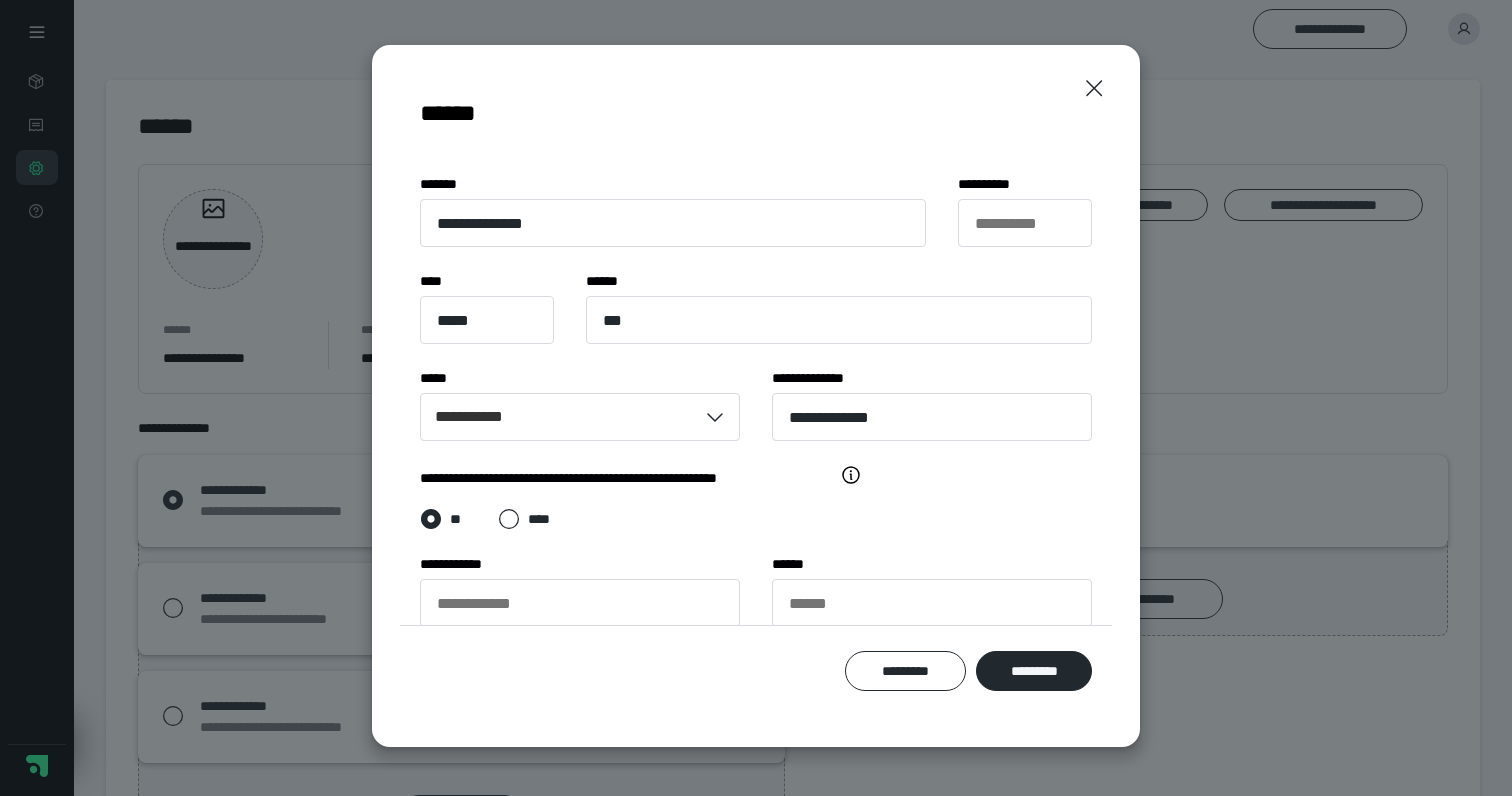 click 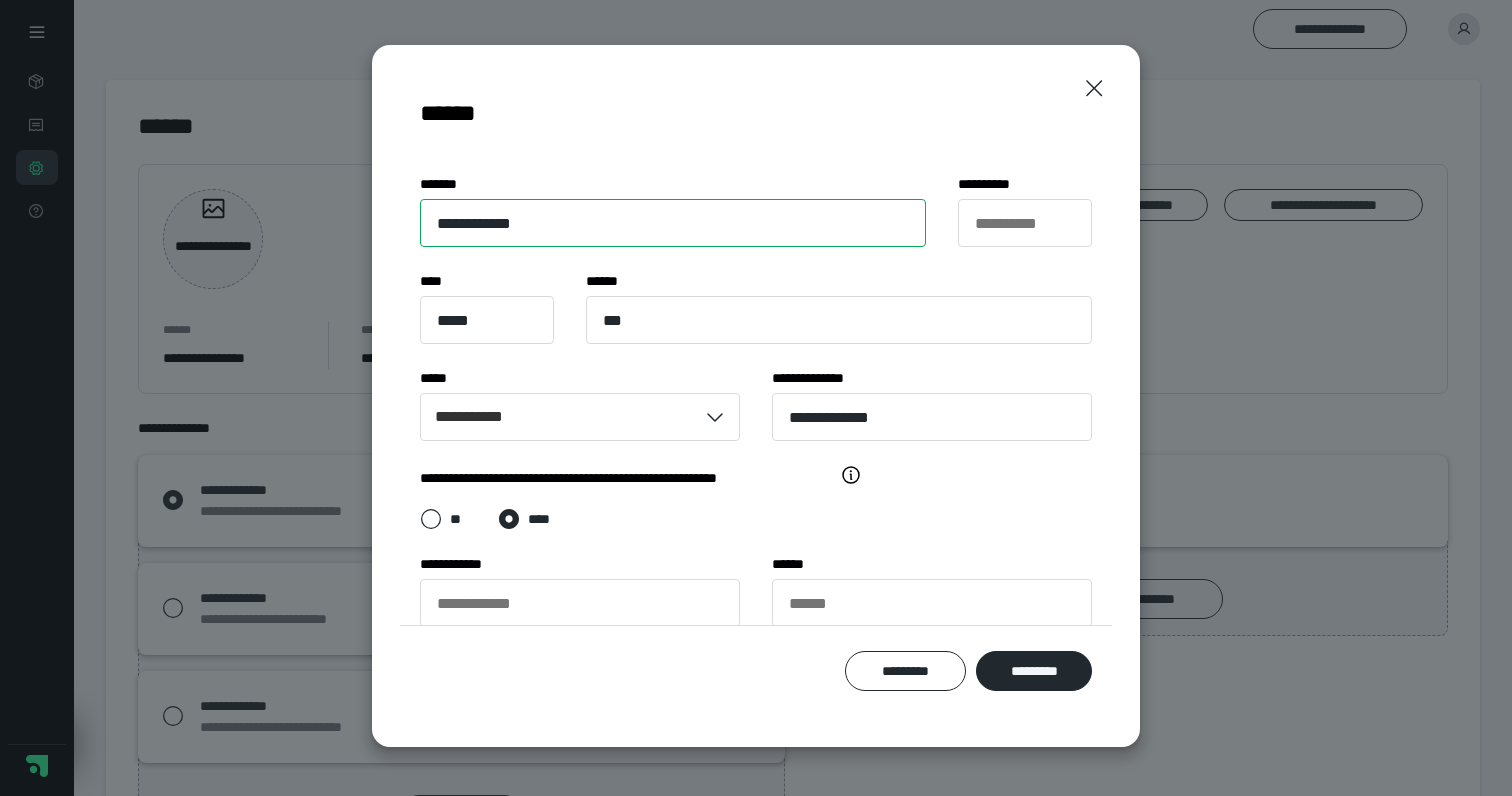 type on "**********" 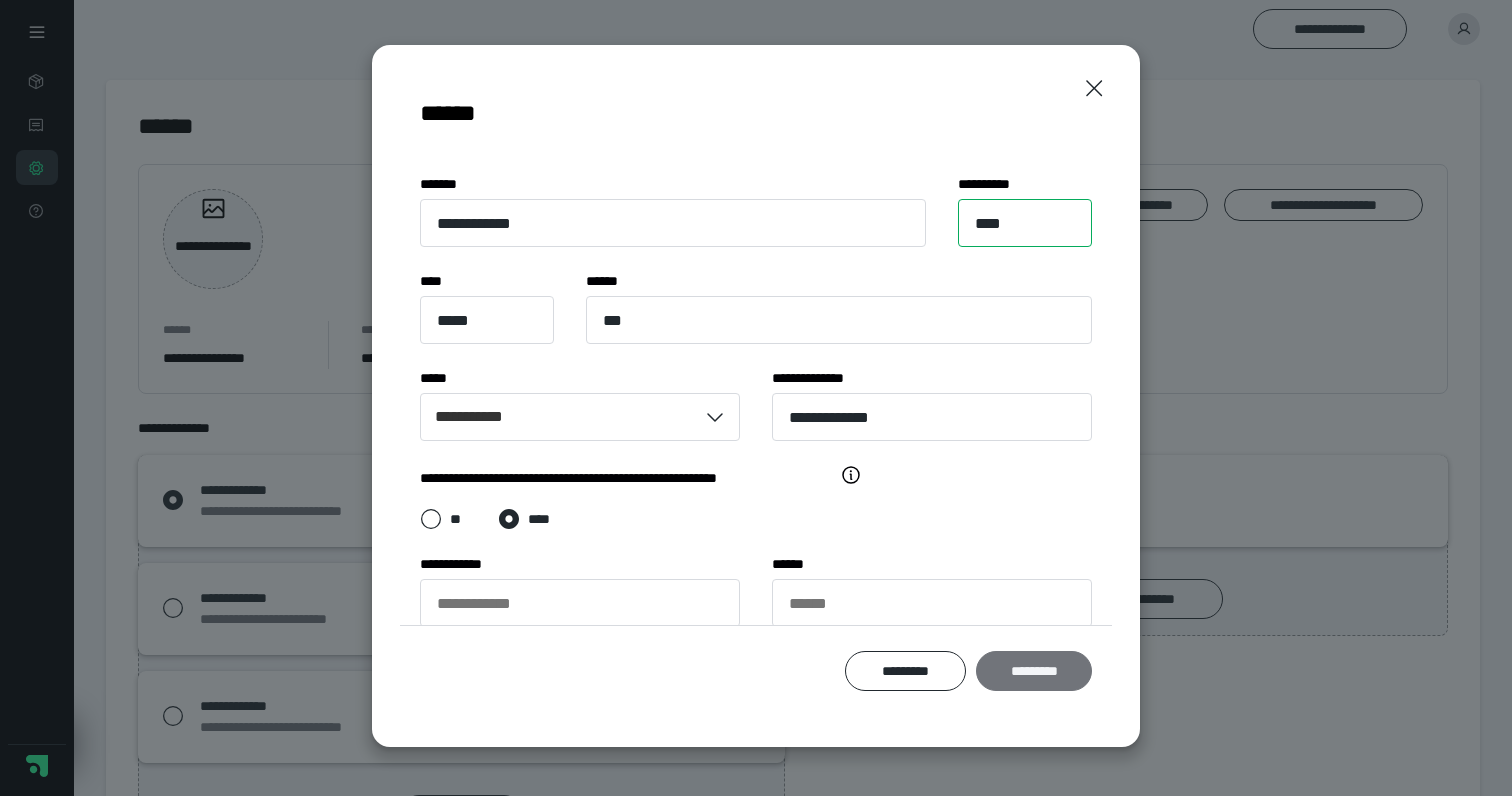 type on "****" 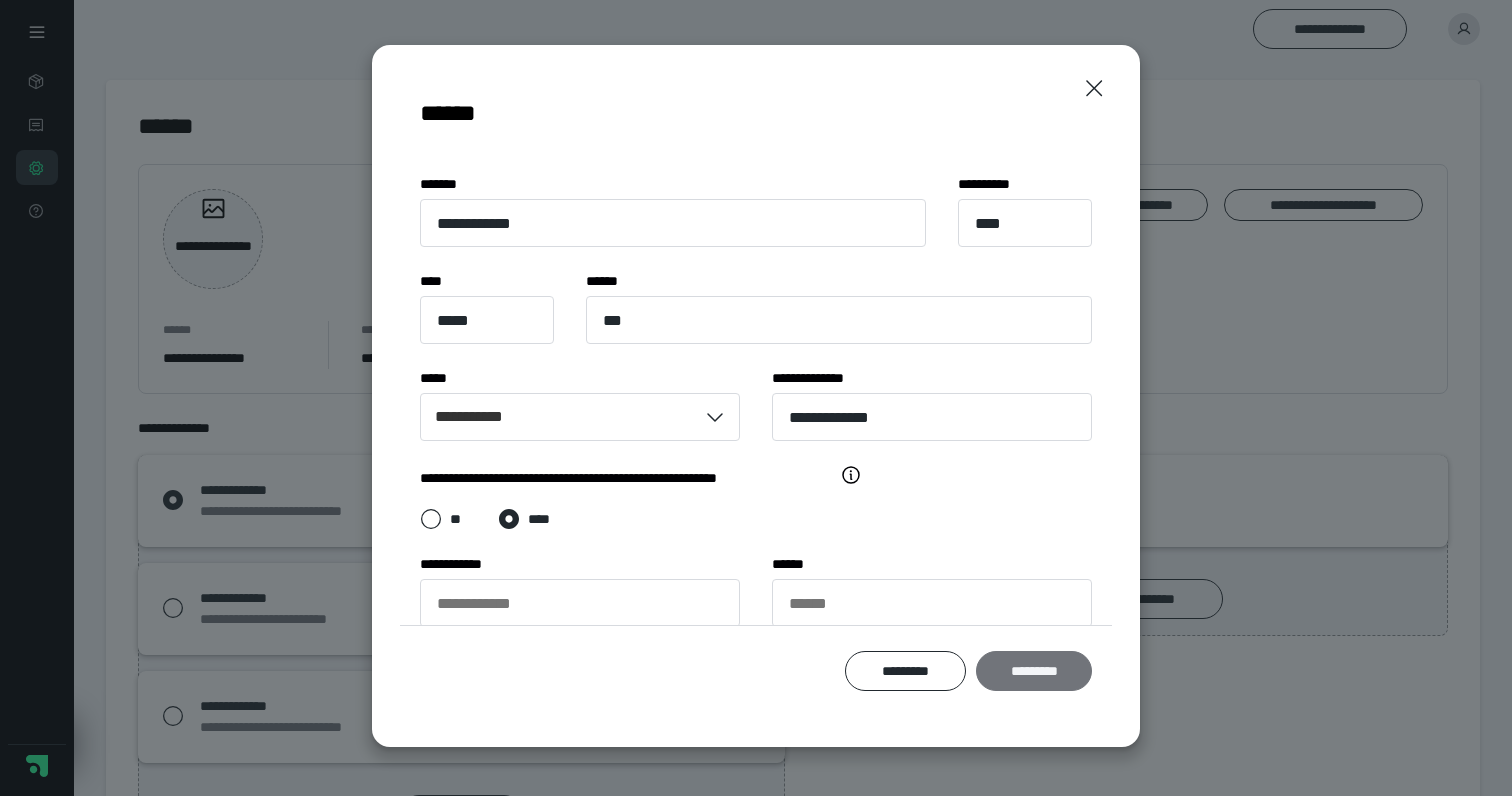 click on "*********" at bounding box center (1034, 671) 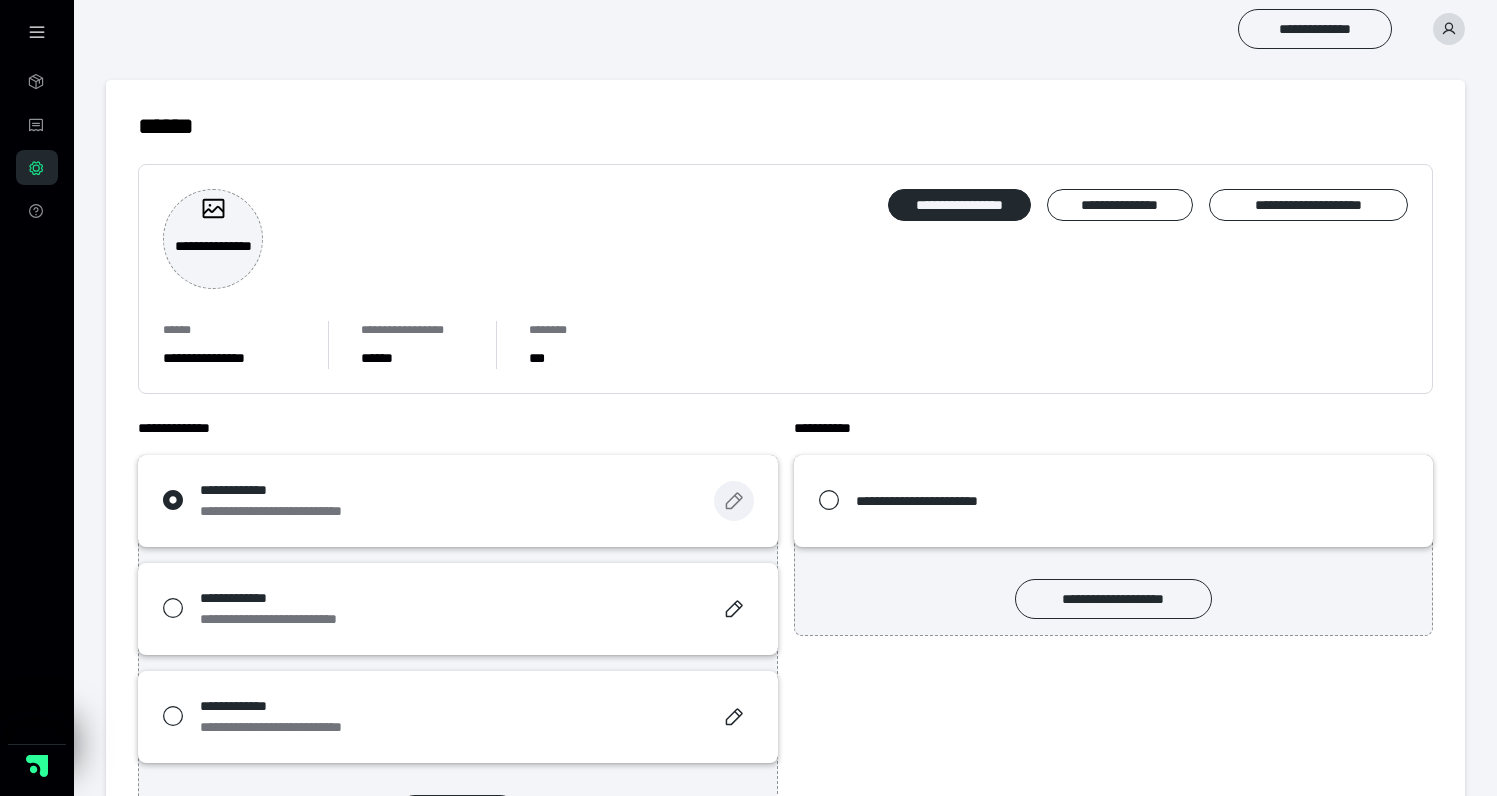 click 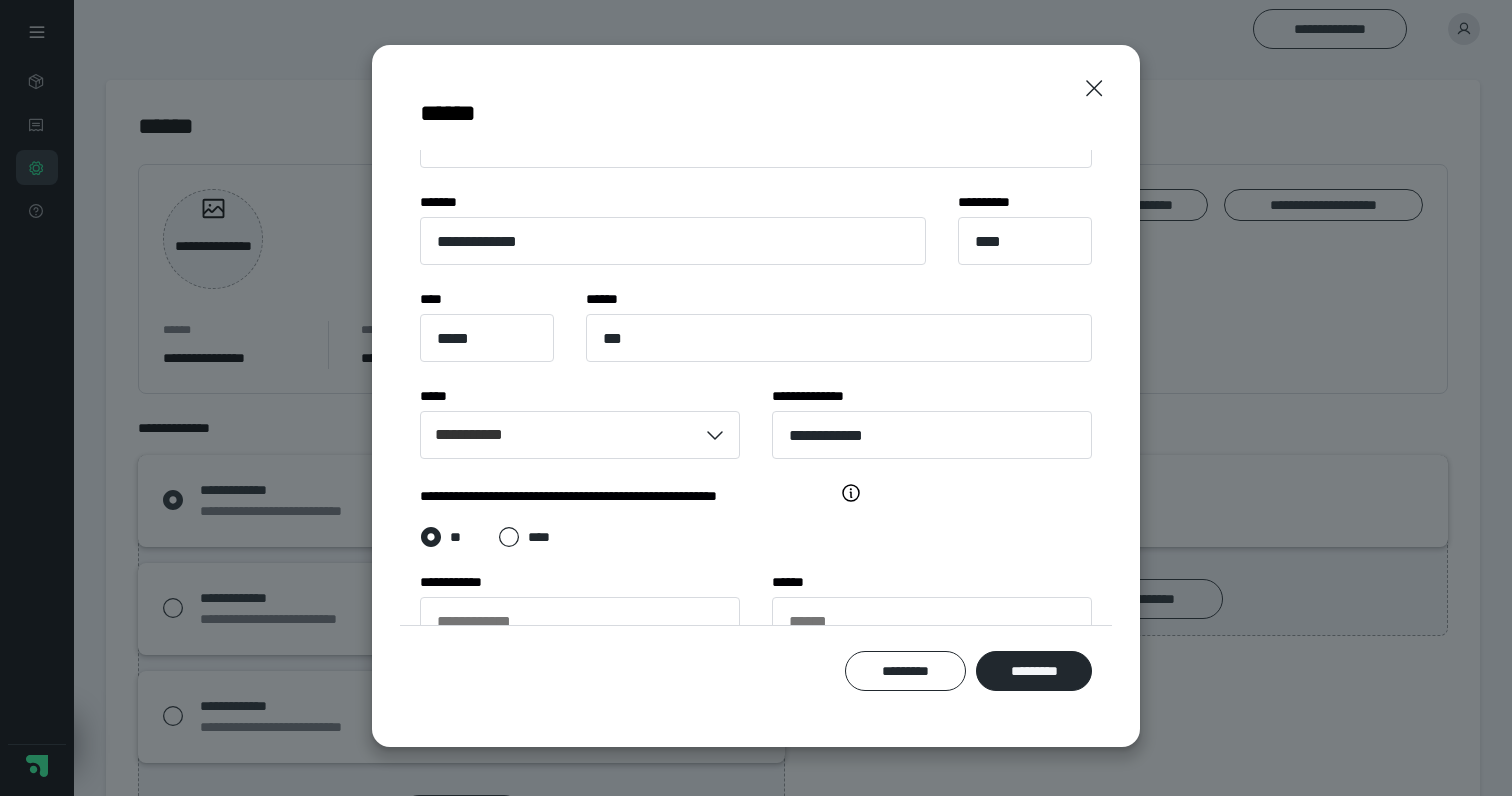 scroll, scrollTop: 170, scrollLeft: 0, axis: vertical 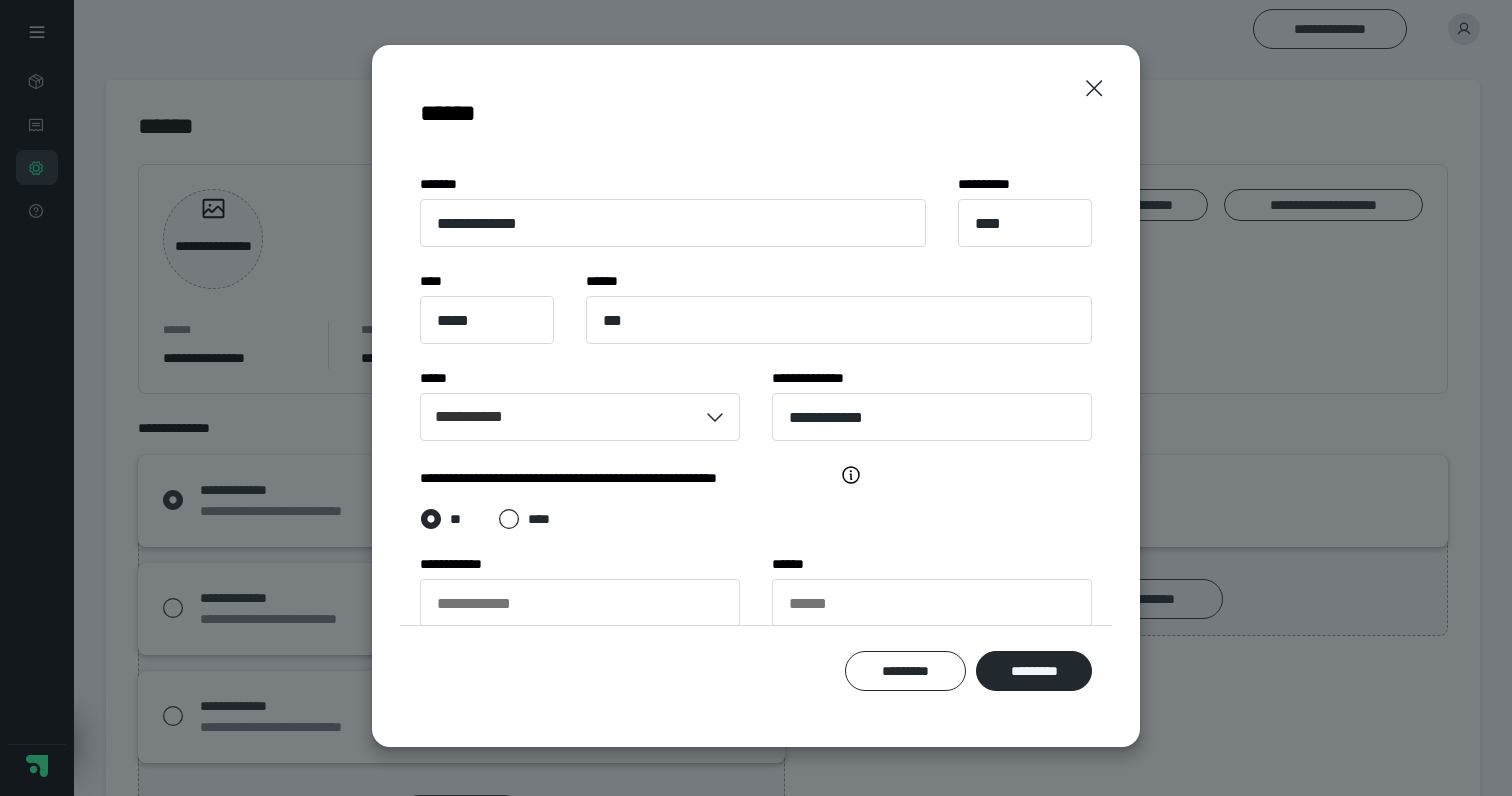 click 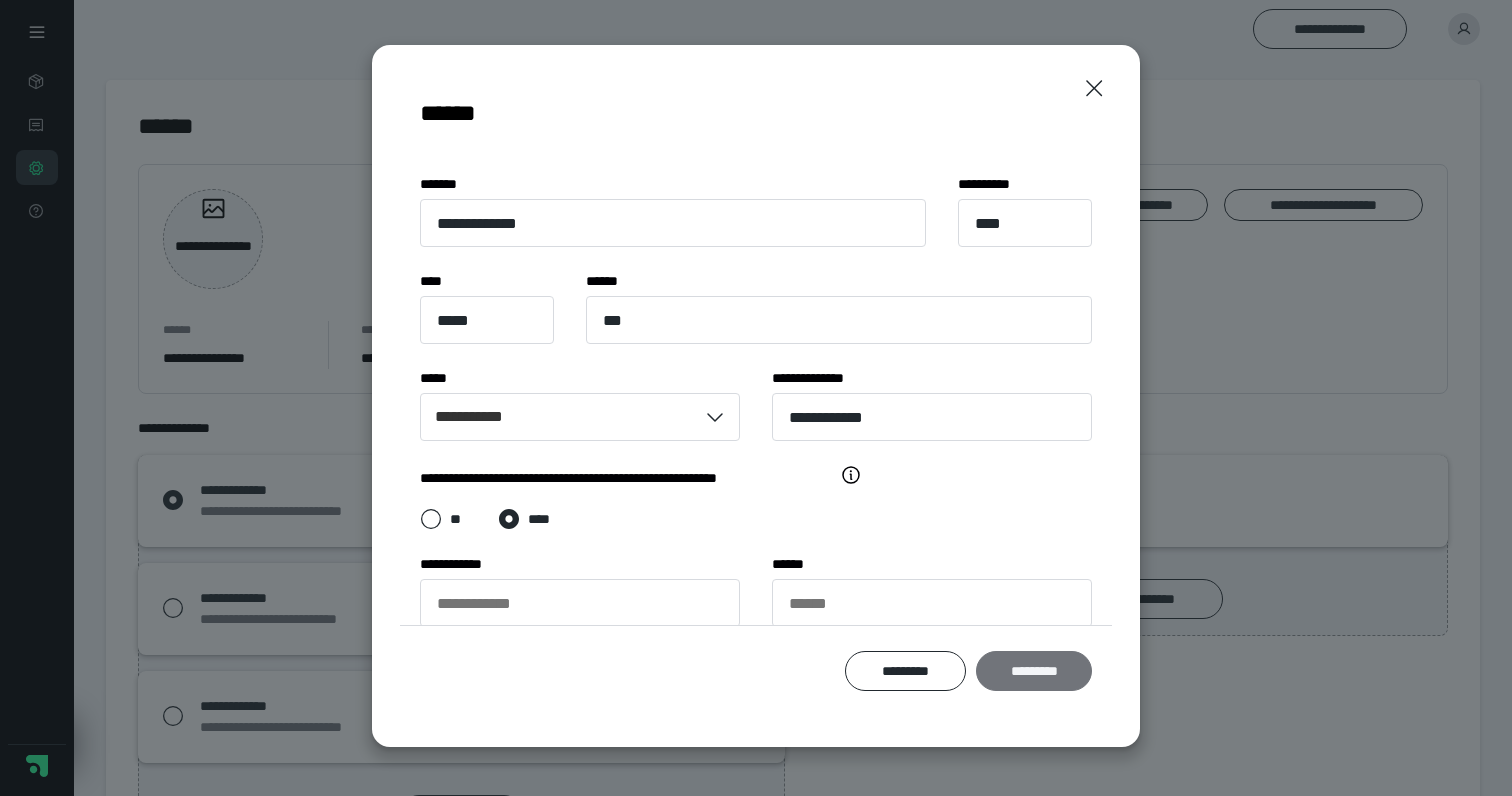 click on "*********" at bounding box center [1034, 671] 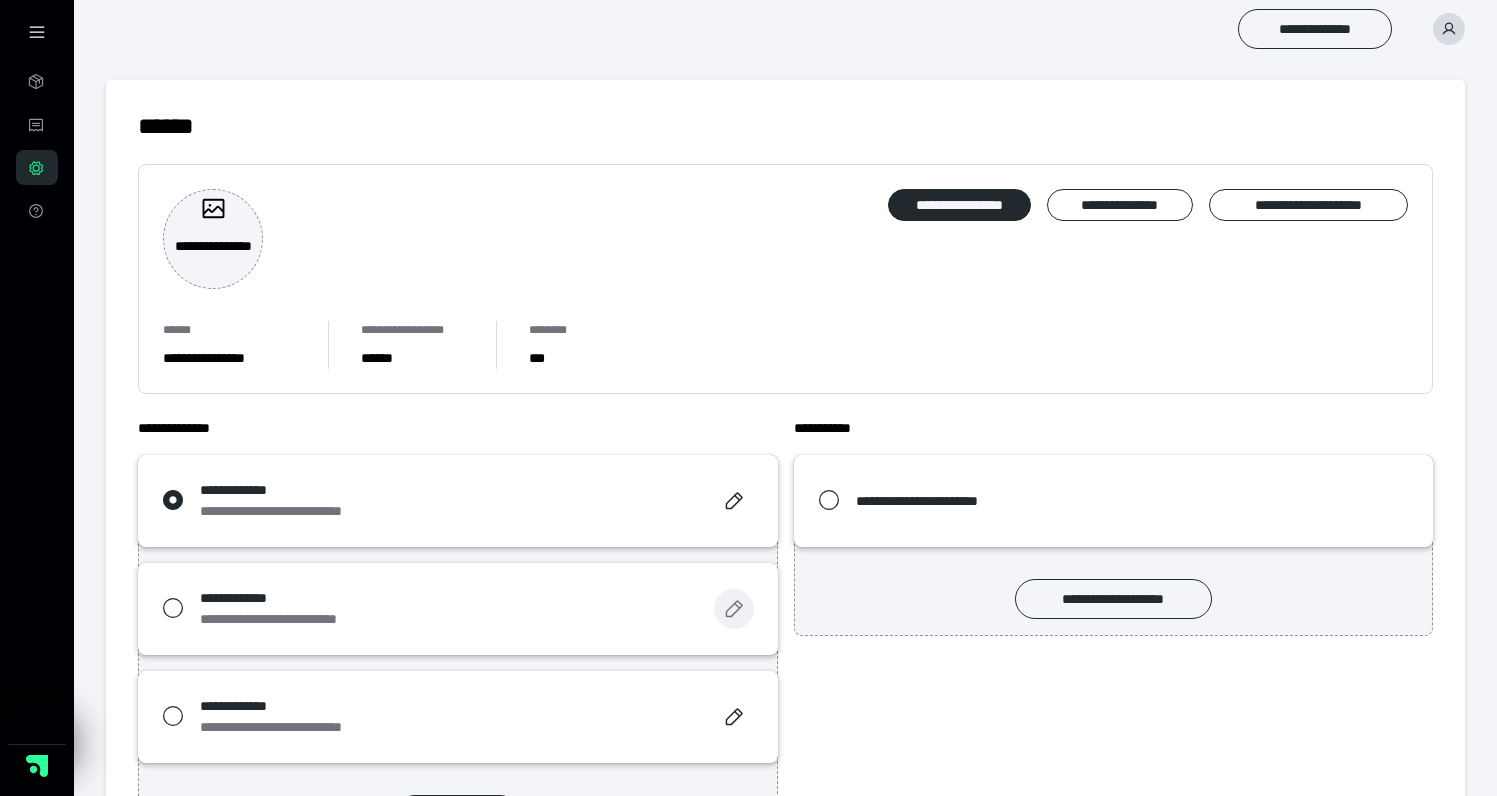 click 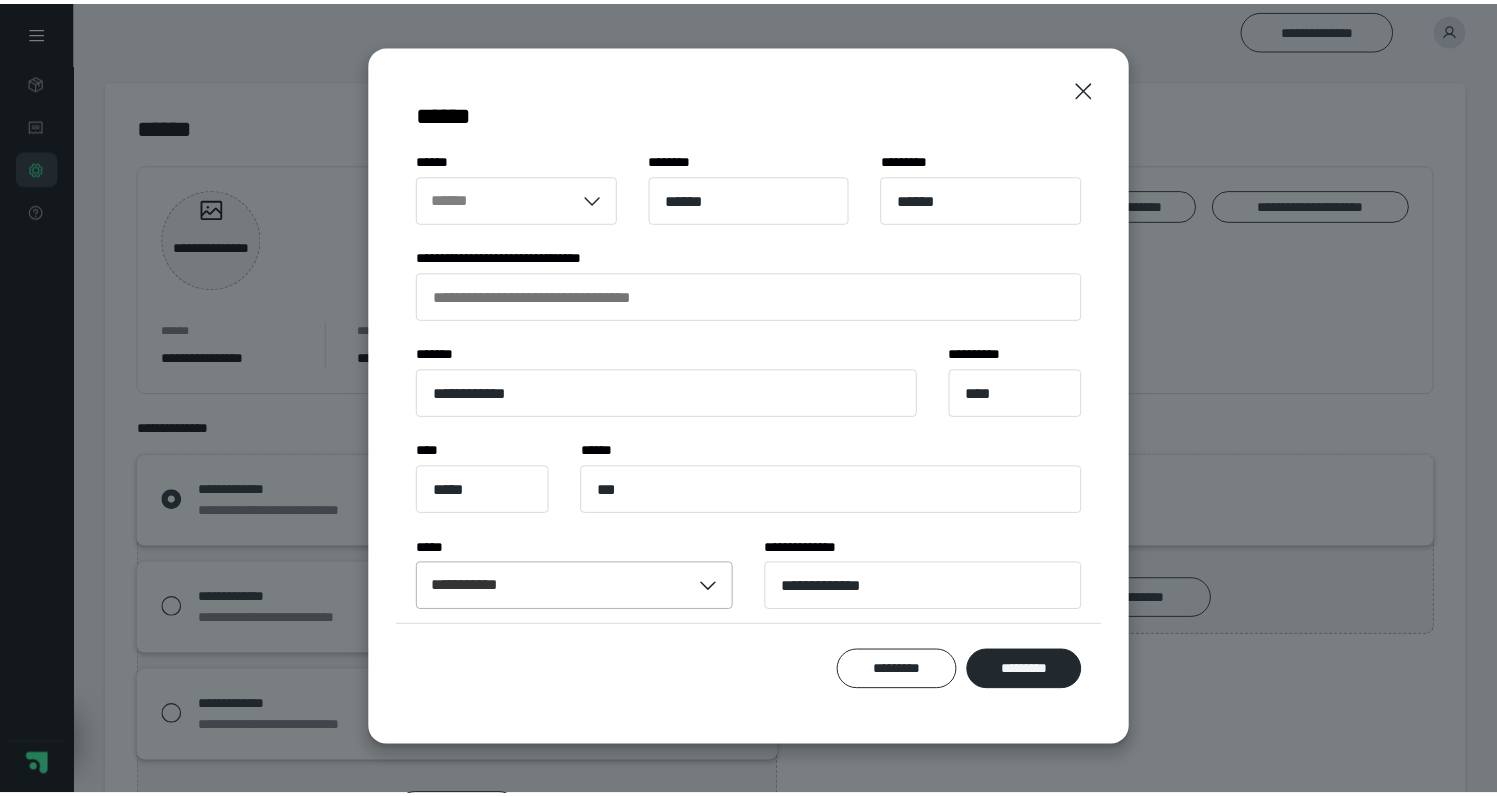 scroll, scrollTop: 170, scrollLeft: 0, axis: vertical 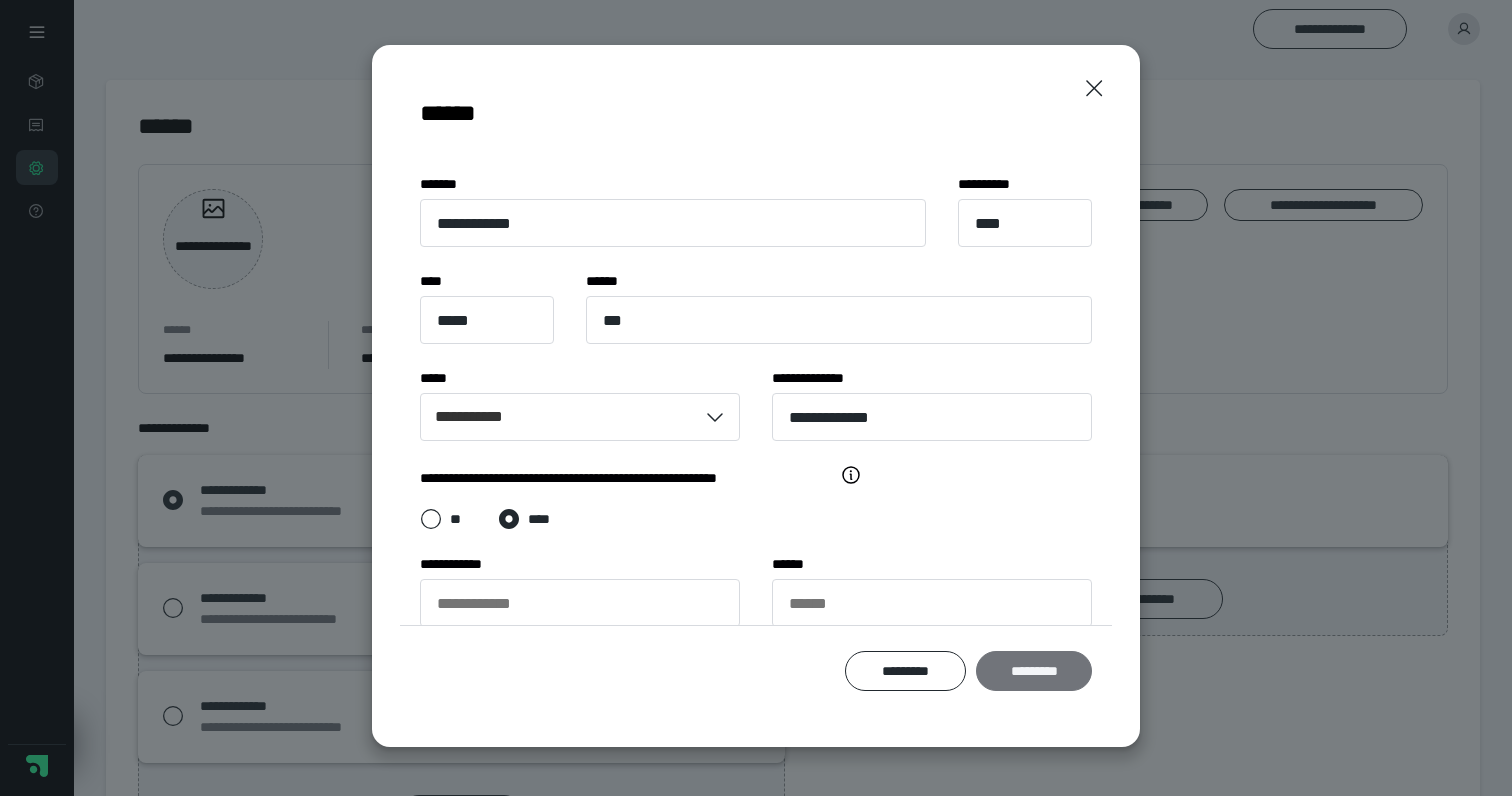 click on "*********" at bounding box center (1034, 671) 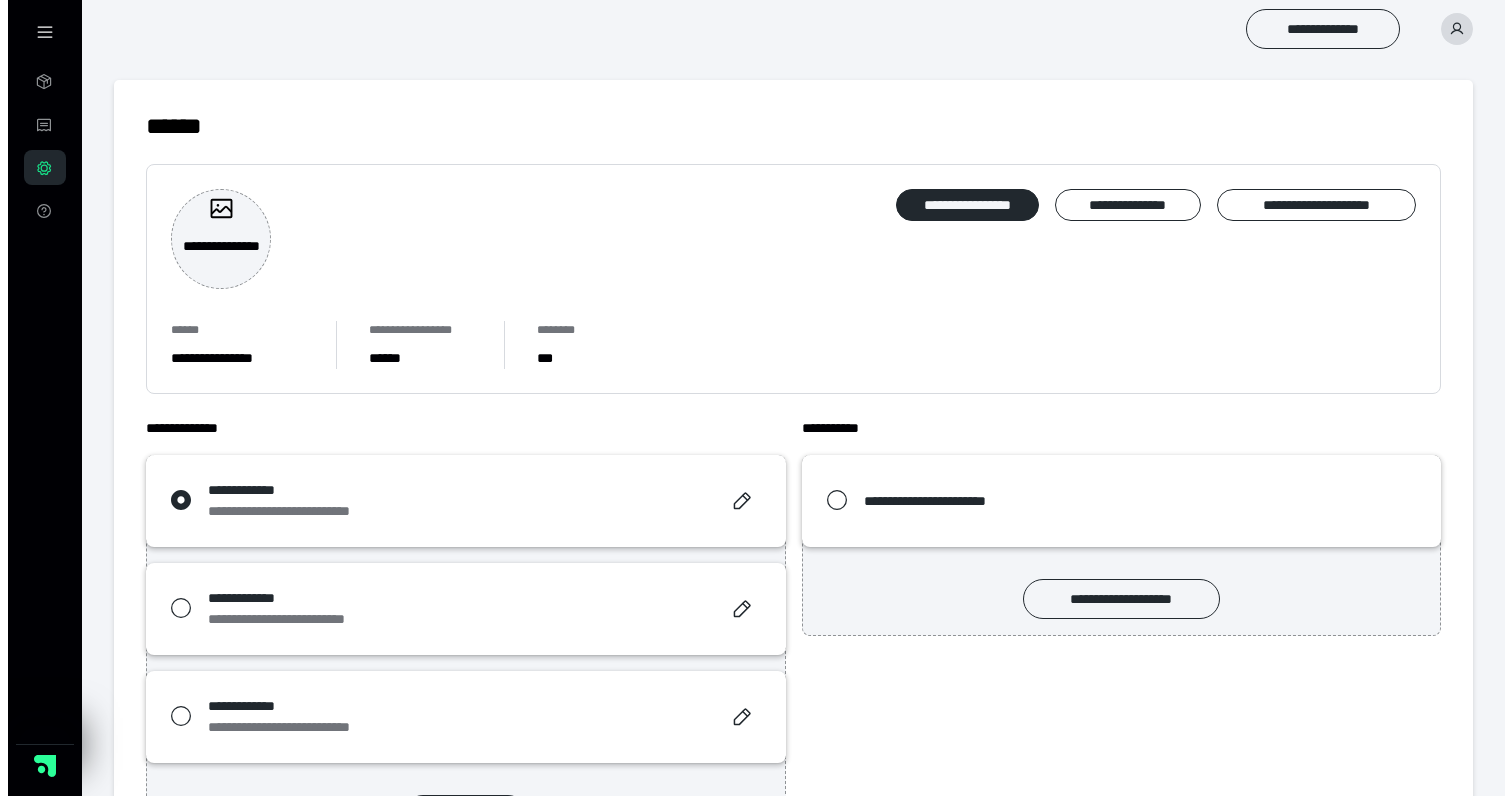 scroll, scrollTop: 112, scrollLeft: 0, axis: vertical 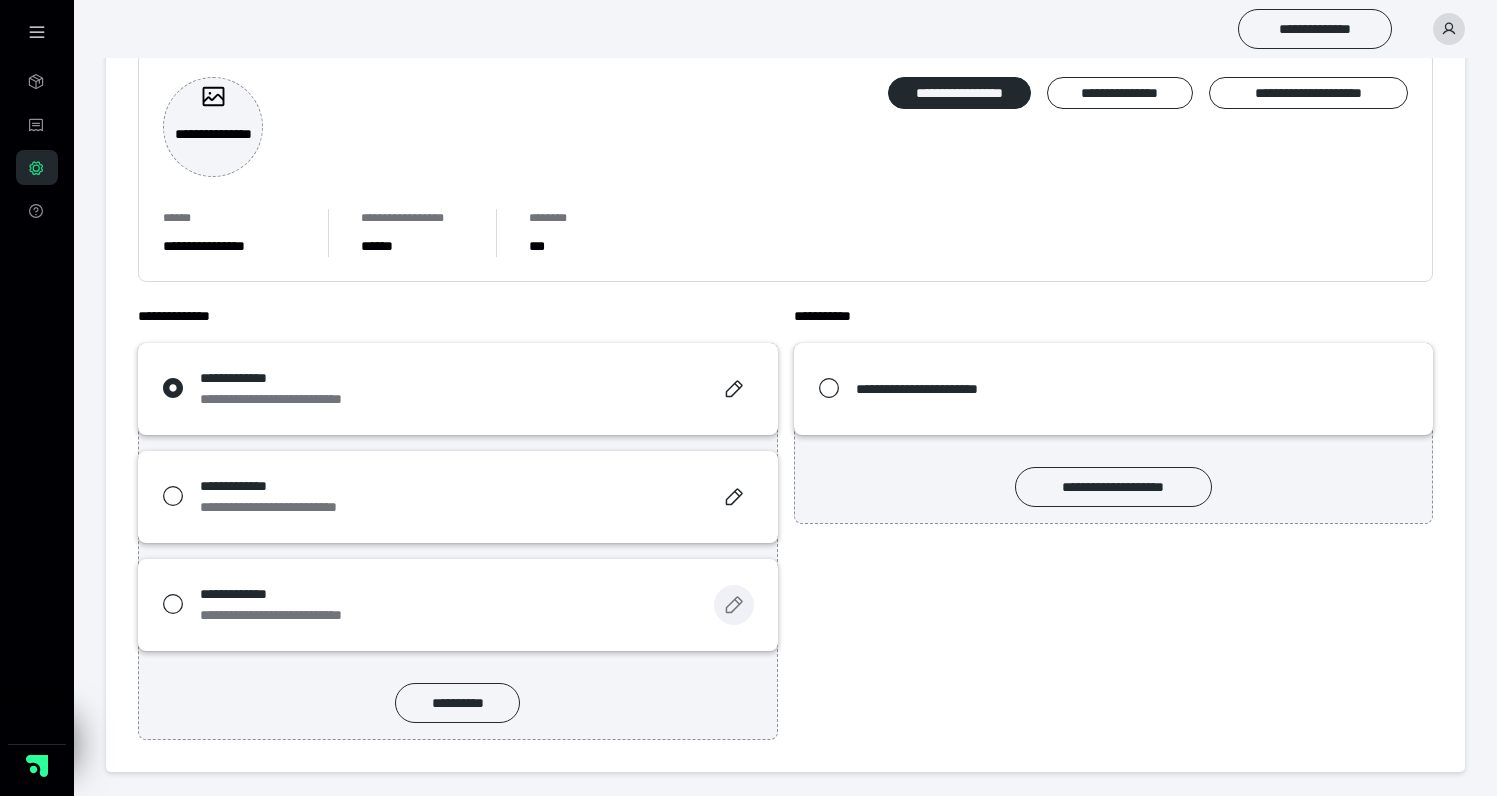 click 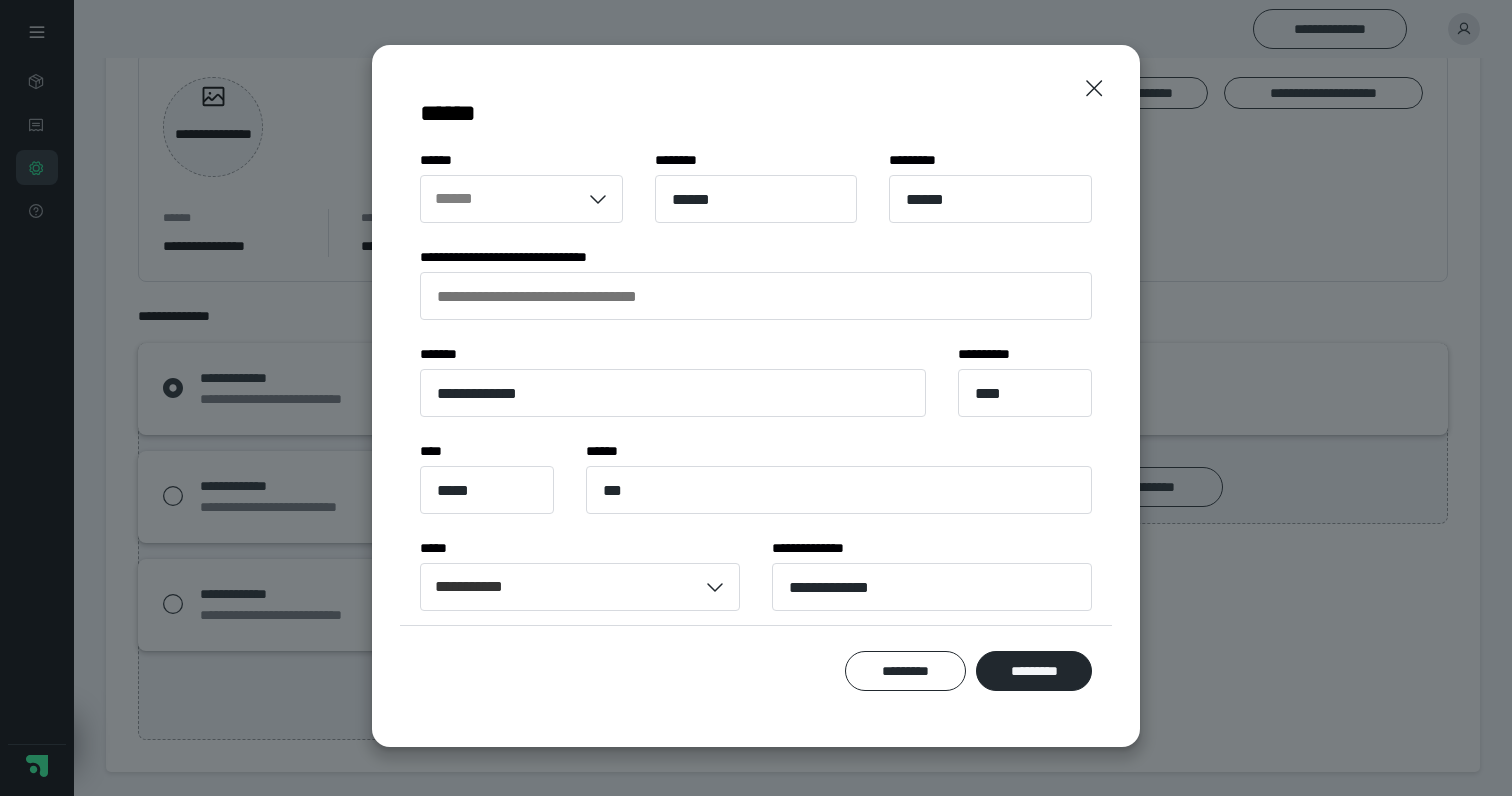scroll, scrollTop: 170, scrollLeft: 0, axis: vertical 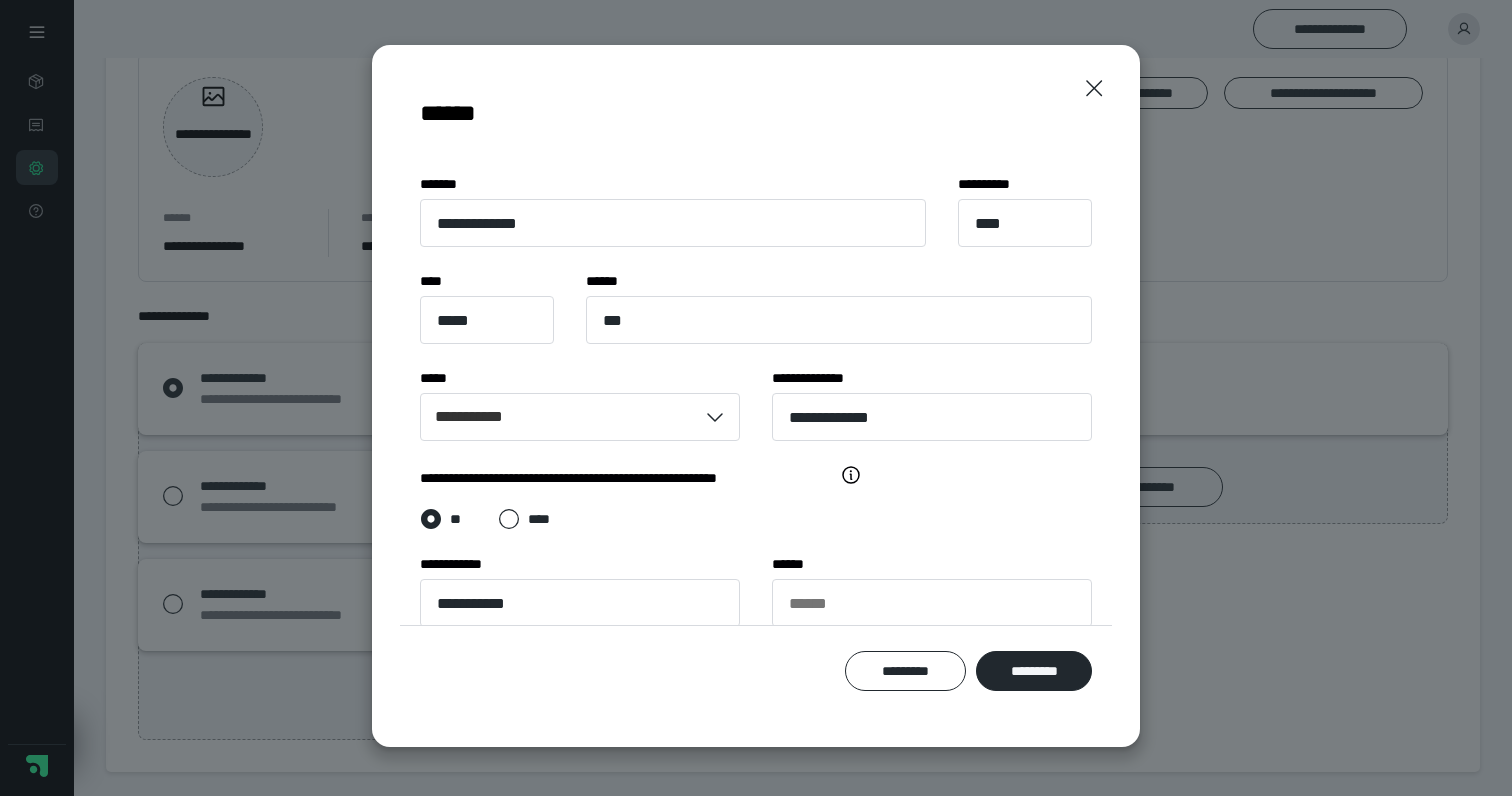 click 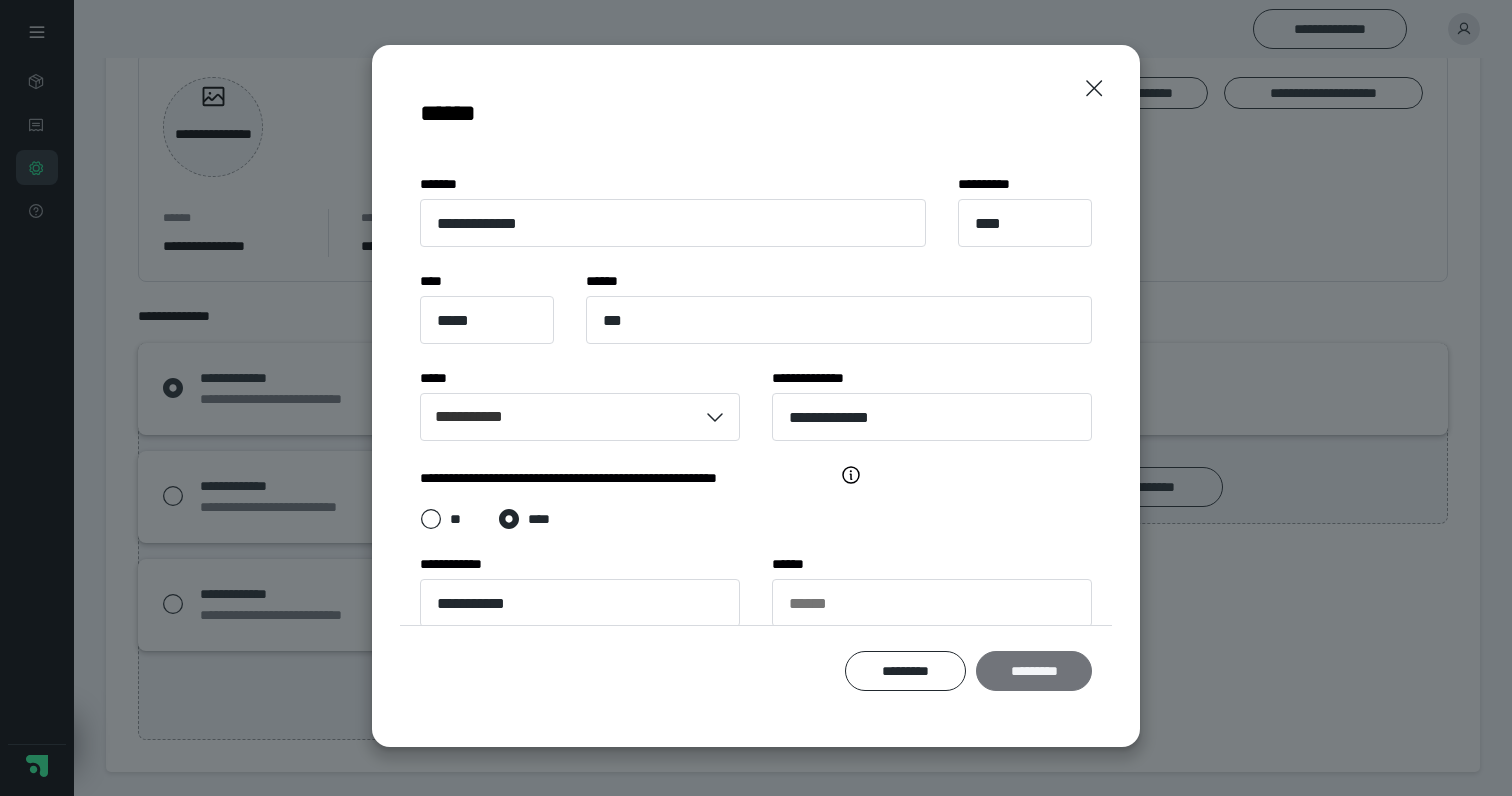 click on "*********" at bounding box center (1034, 671) 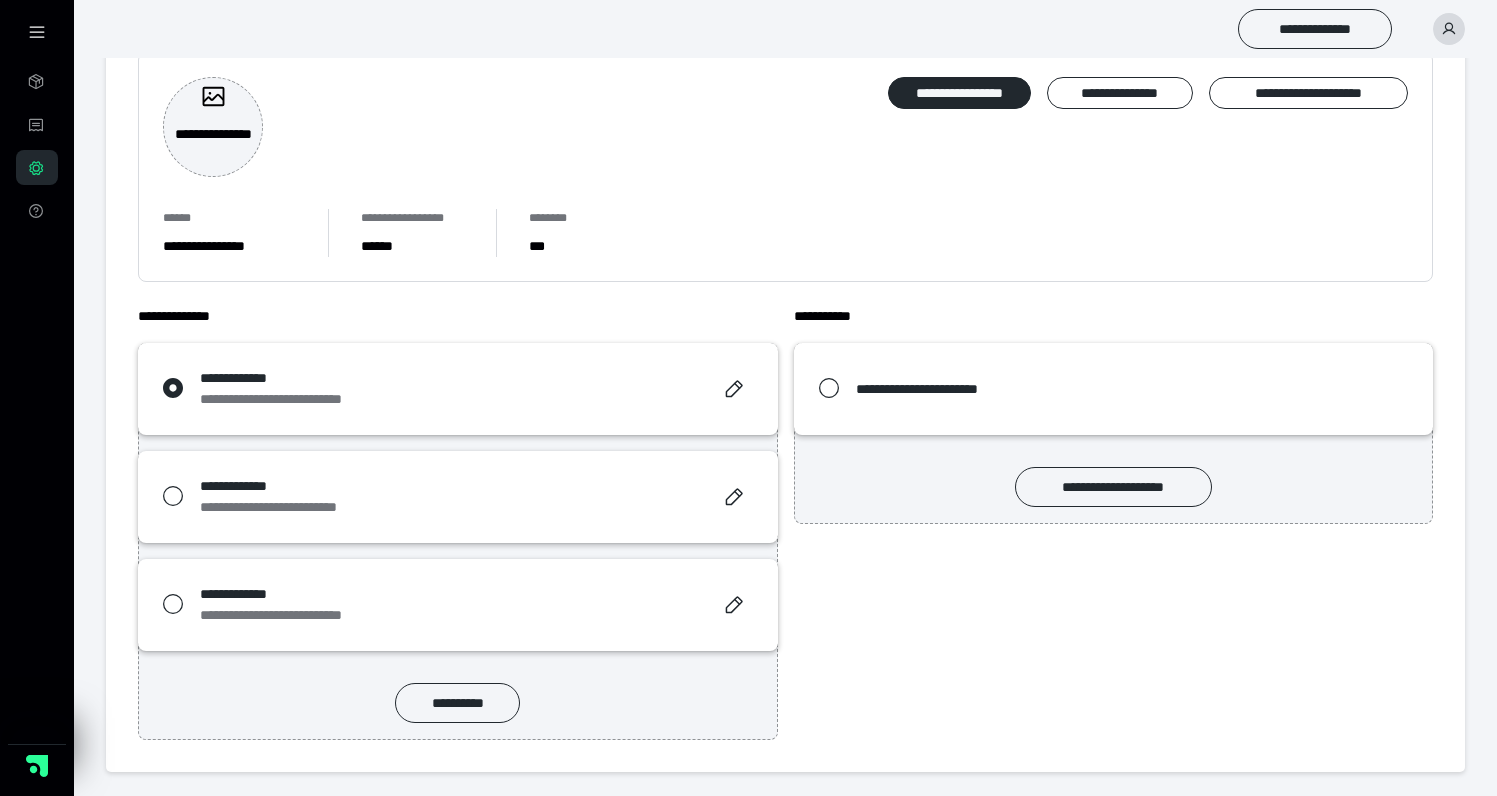 scroll, scrollTop: 0, scrollLeft: 0, axis: both 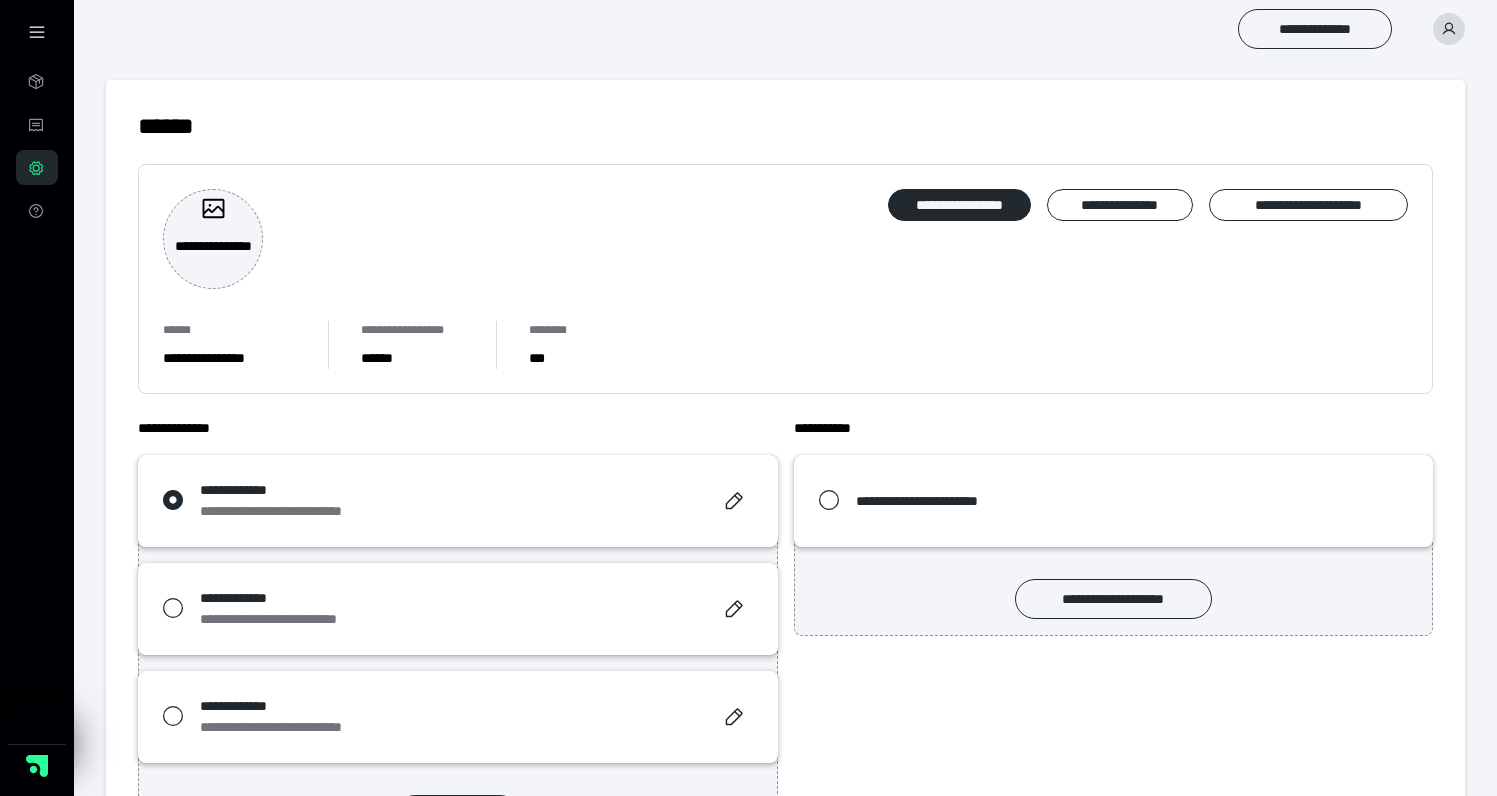 click 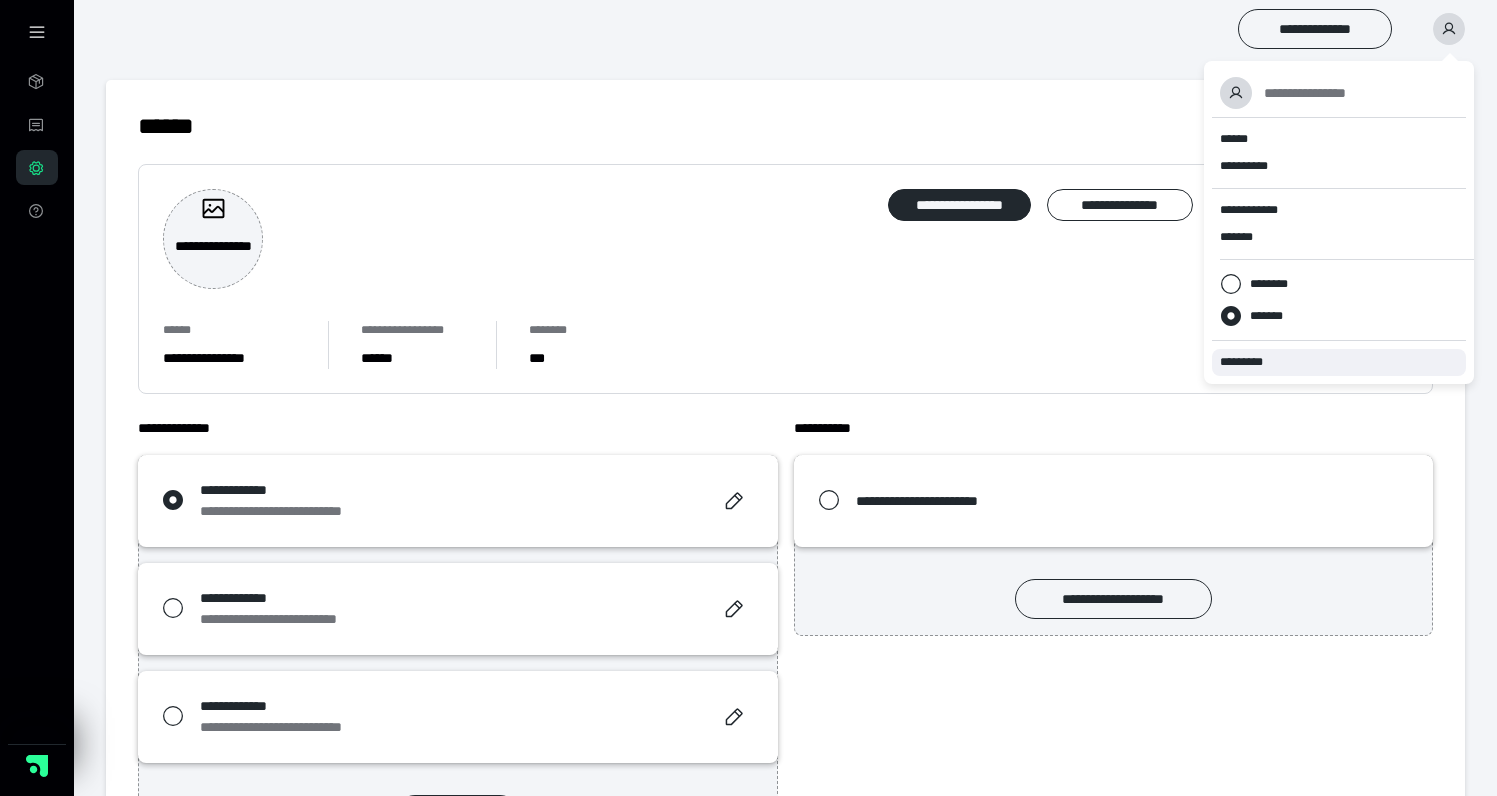 click on "*********" at bounding box center [1250, 362] 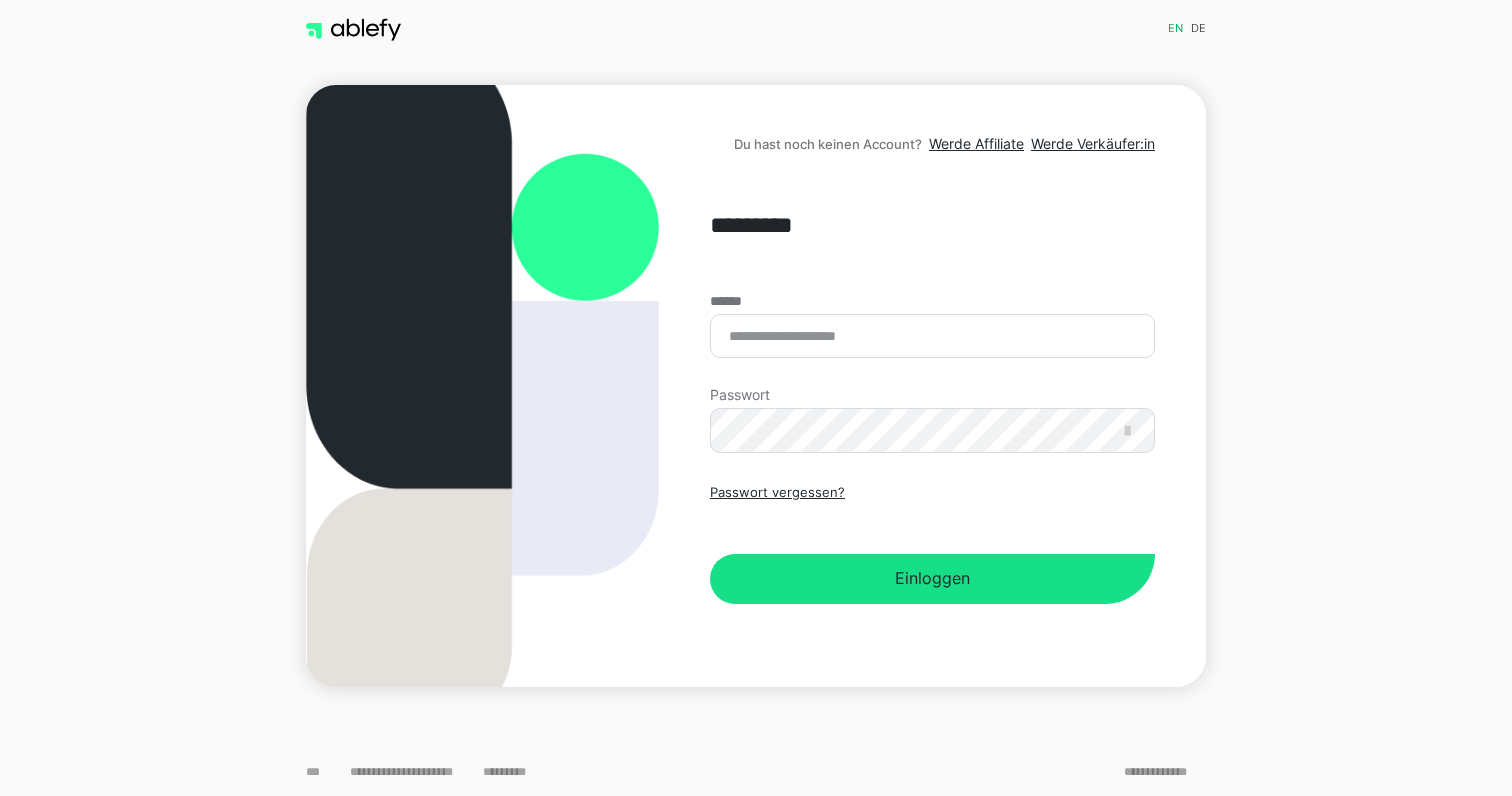 scroll, scrollTop: 0, scrollLeft: 0, axis: both 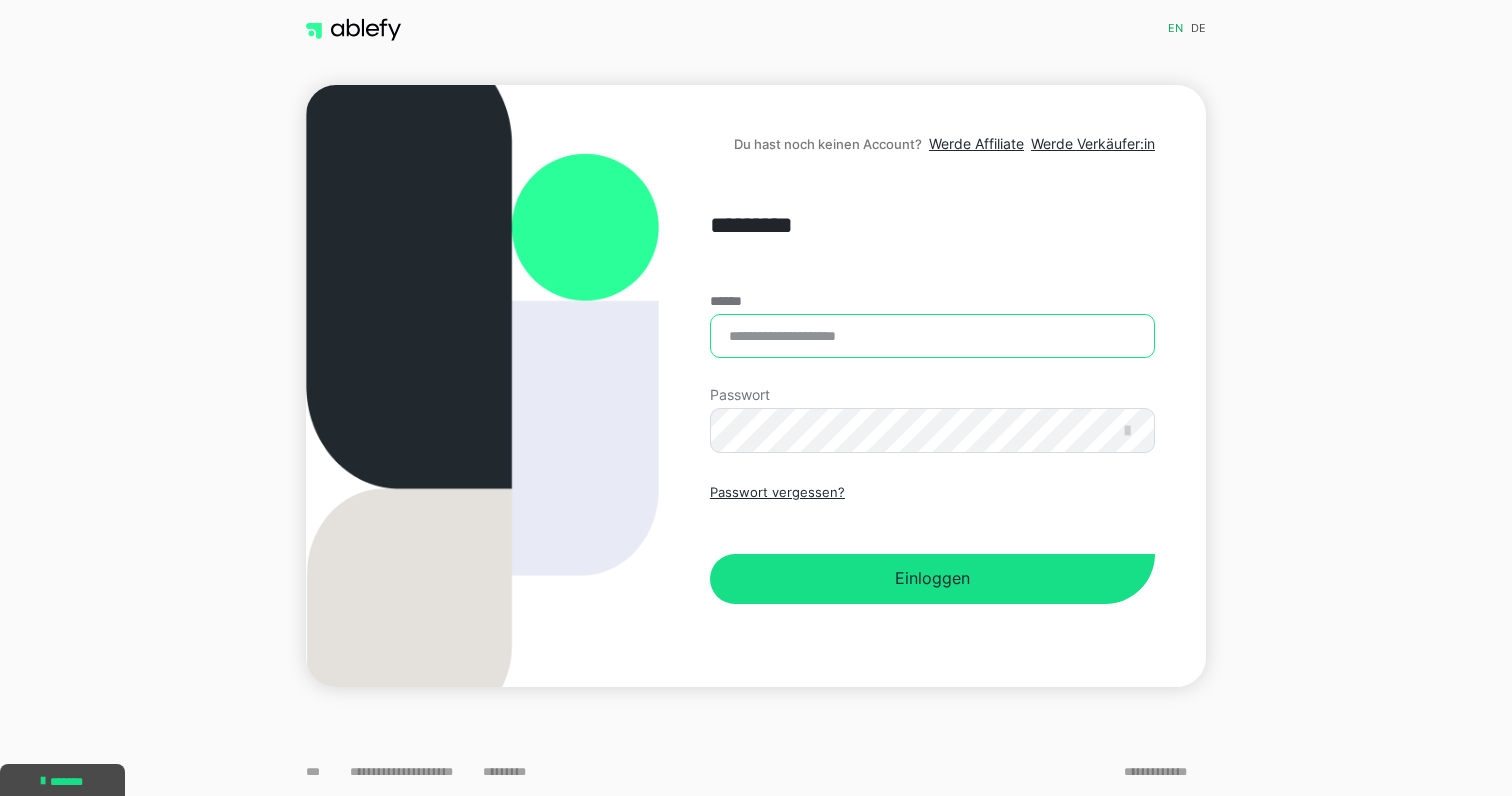 type on "**********" 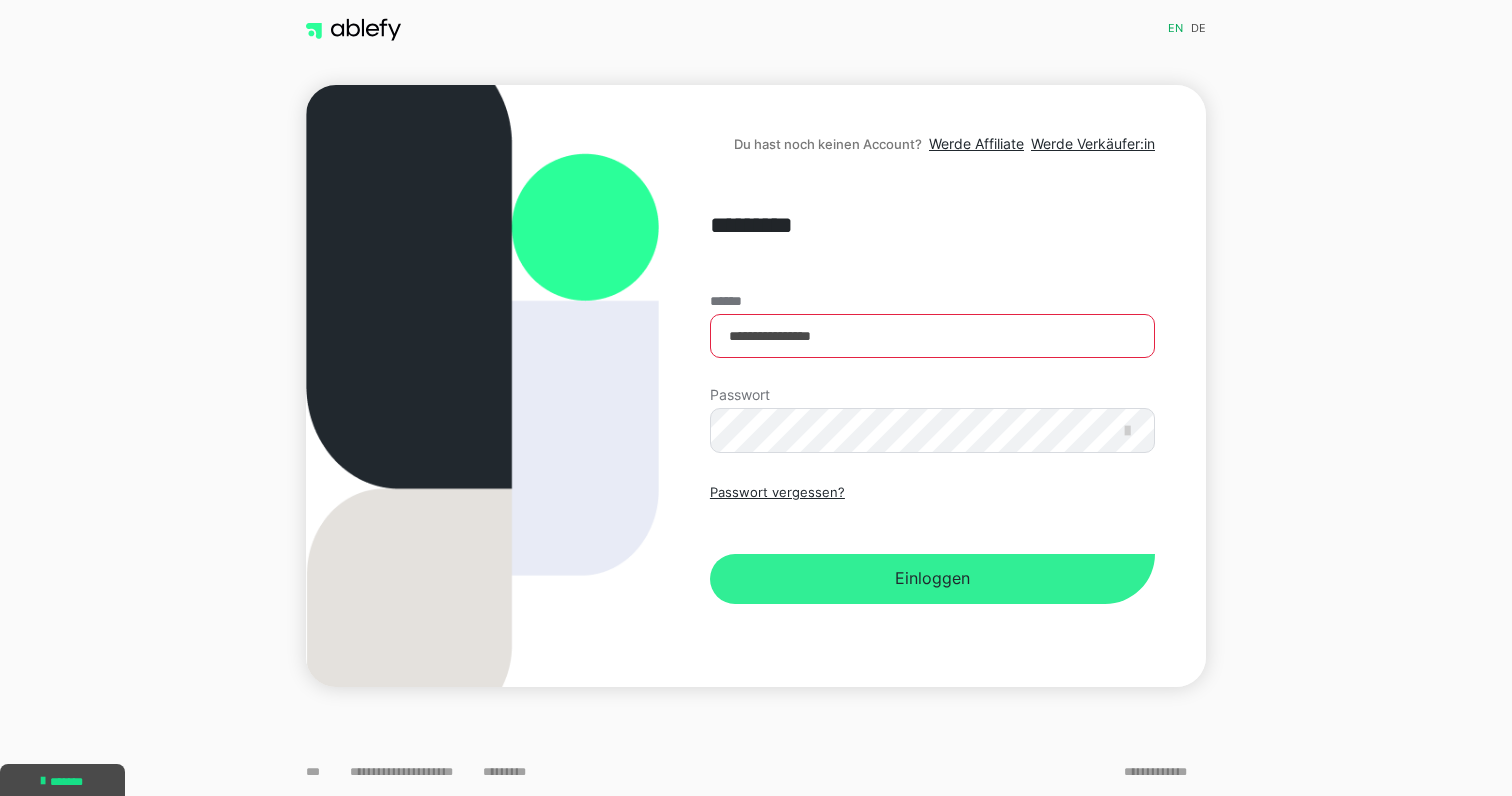 click on "Einloggen" at bounding box center [932, 579] 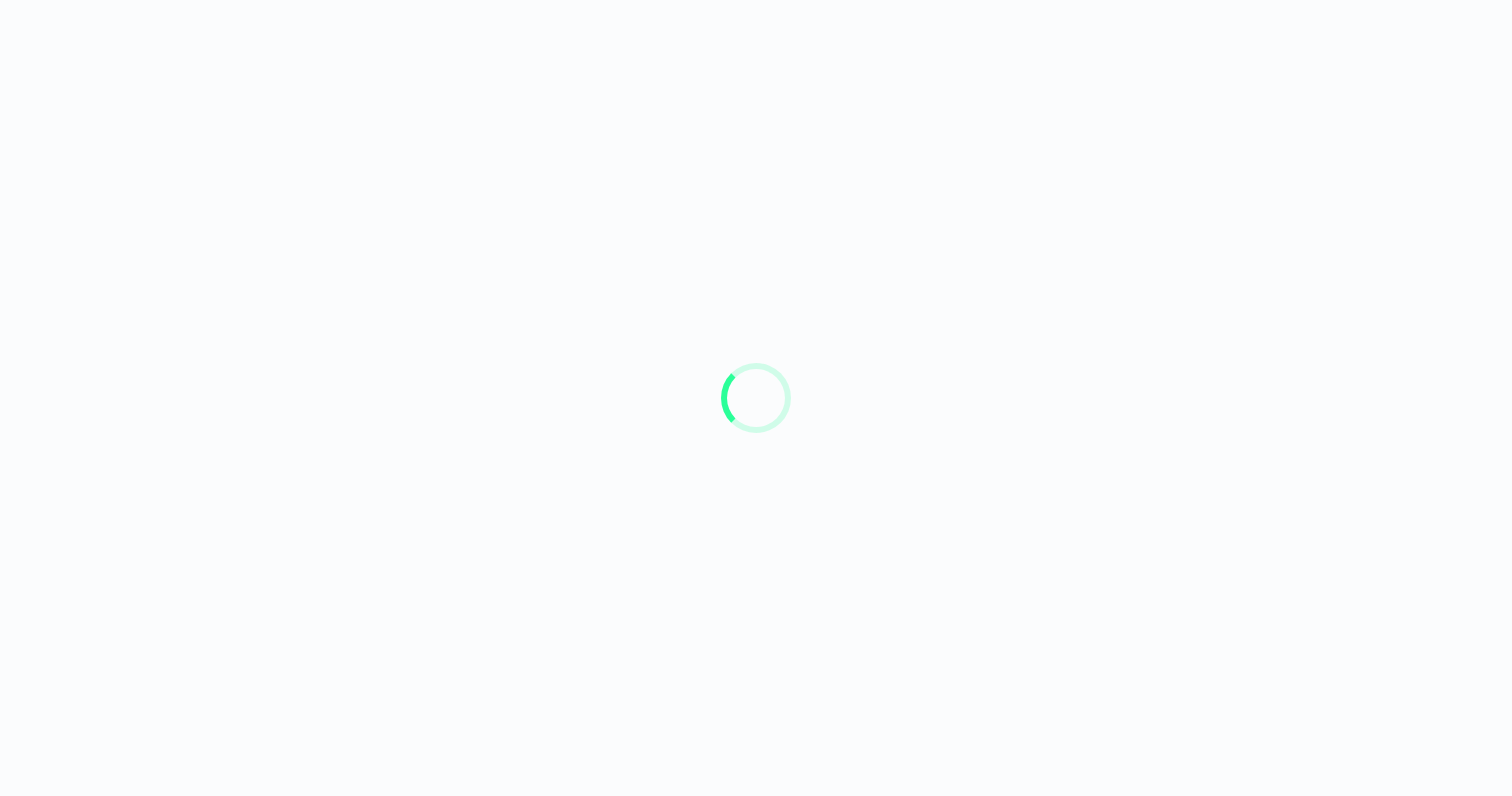 scroll, scrollTop: 0, scrollLeft: 0, axis: both 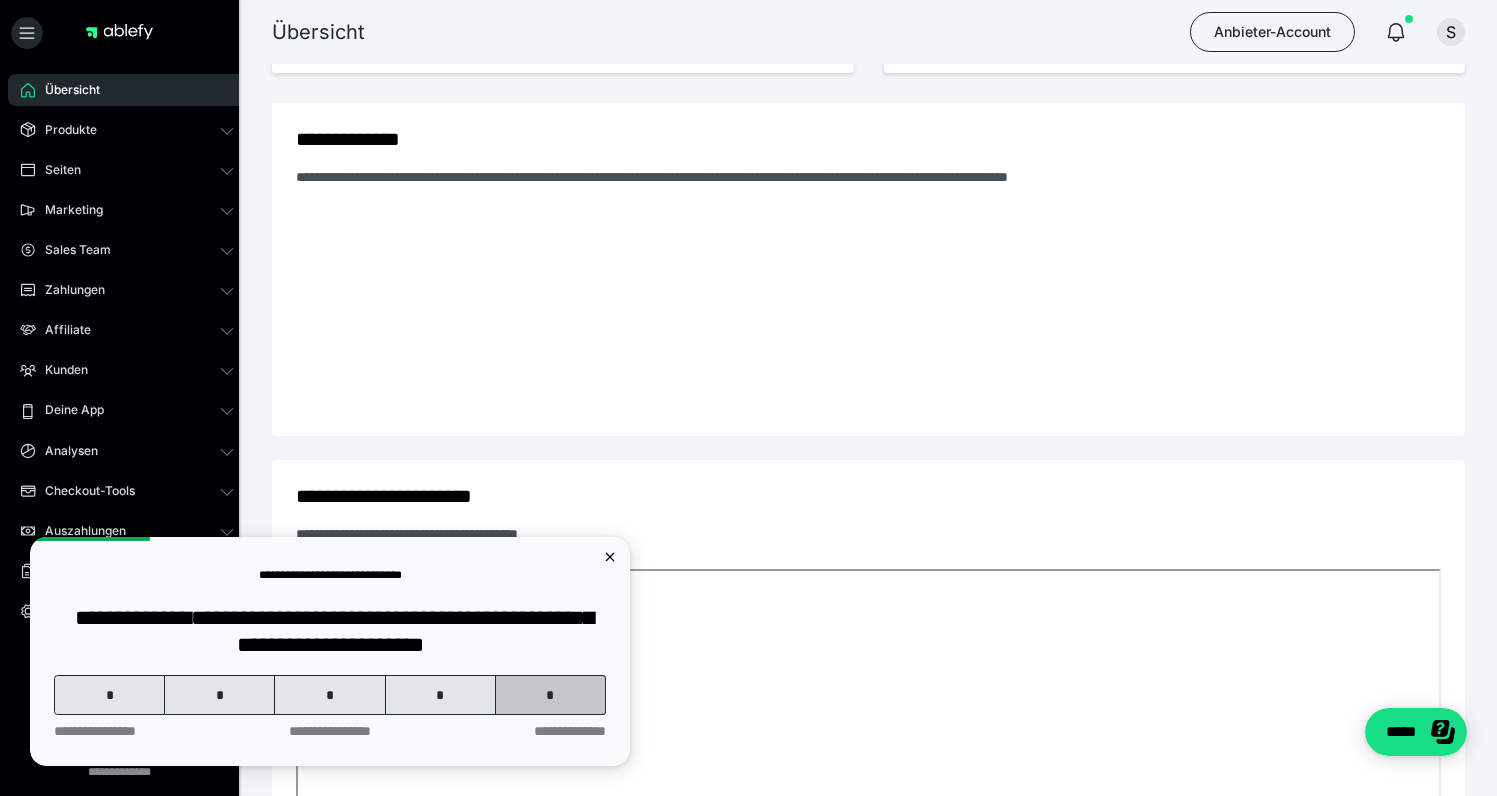click on "*" at bounding box center [551, 695] 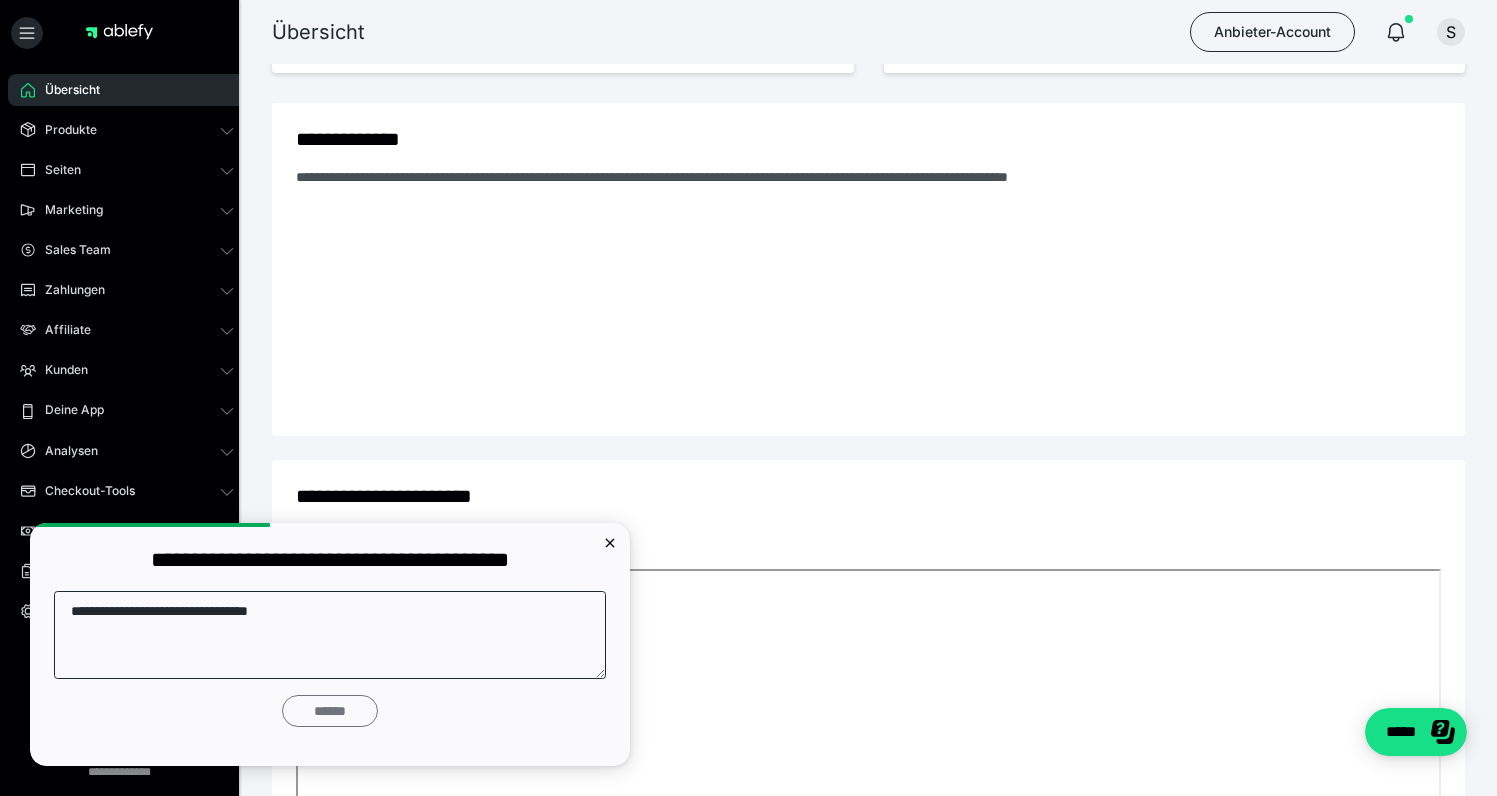 type on "**********" 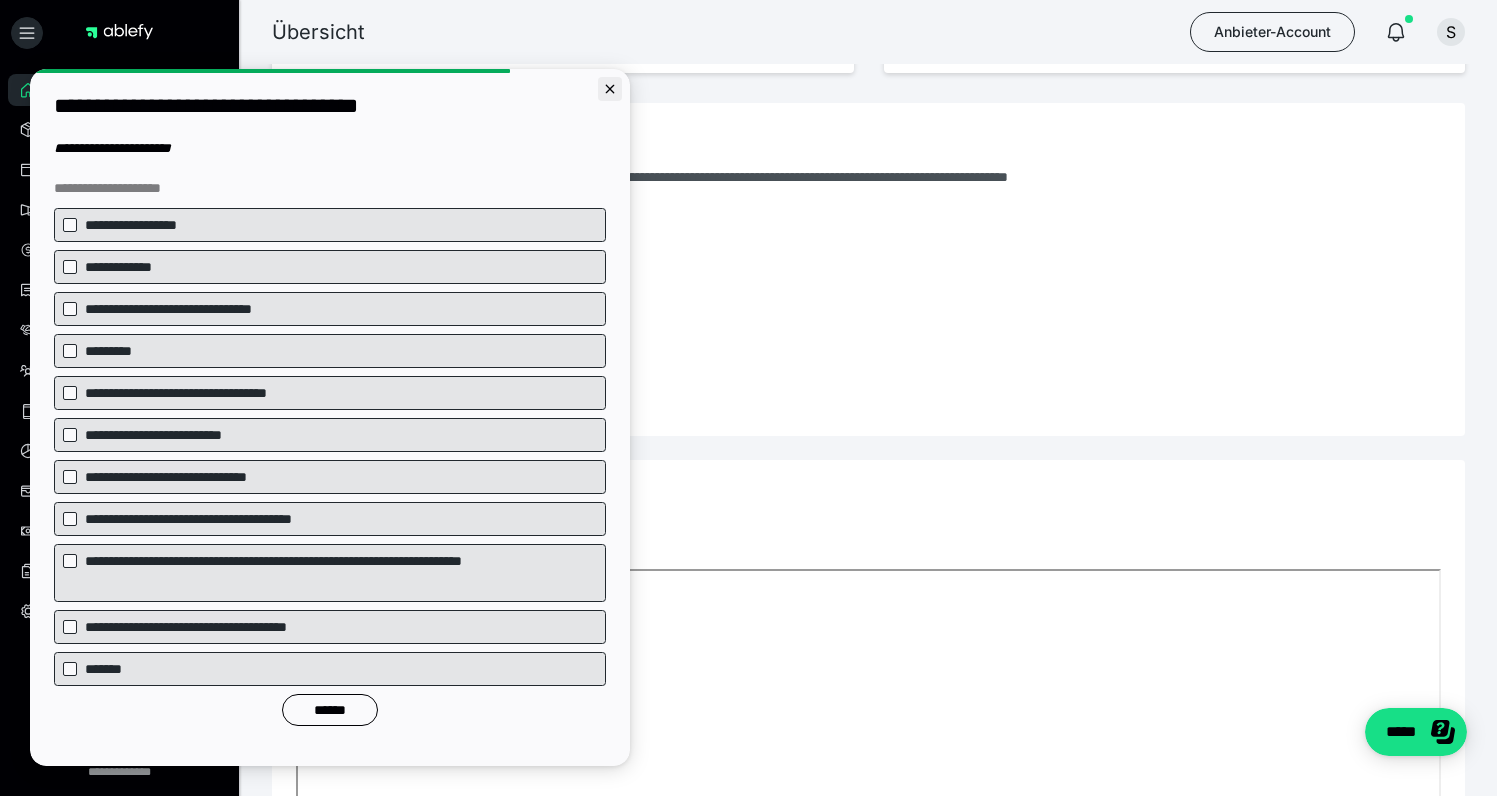 click 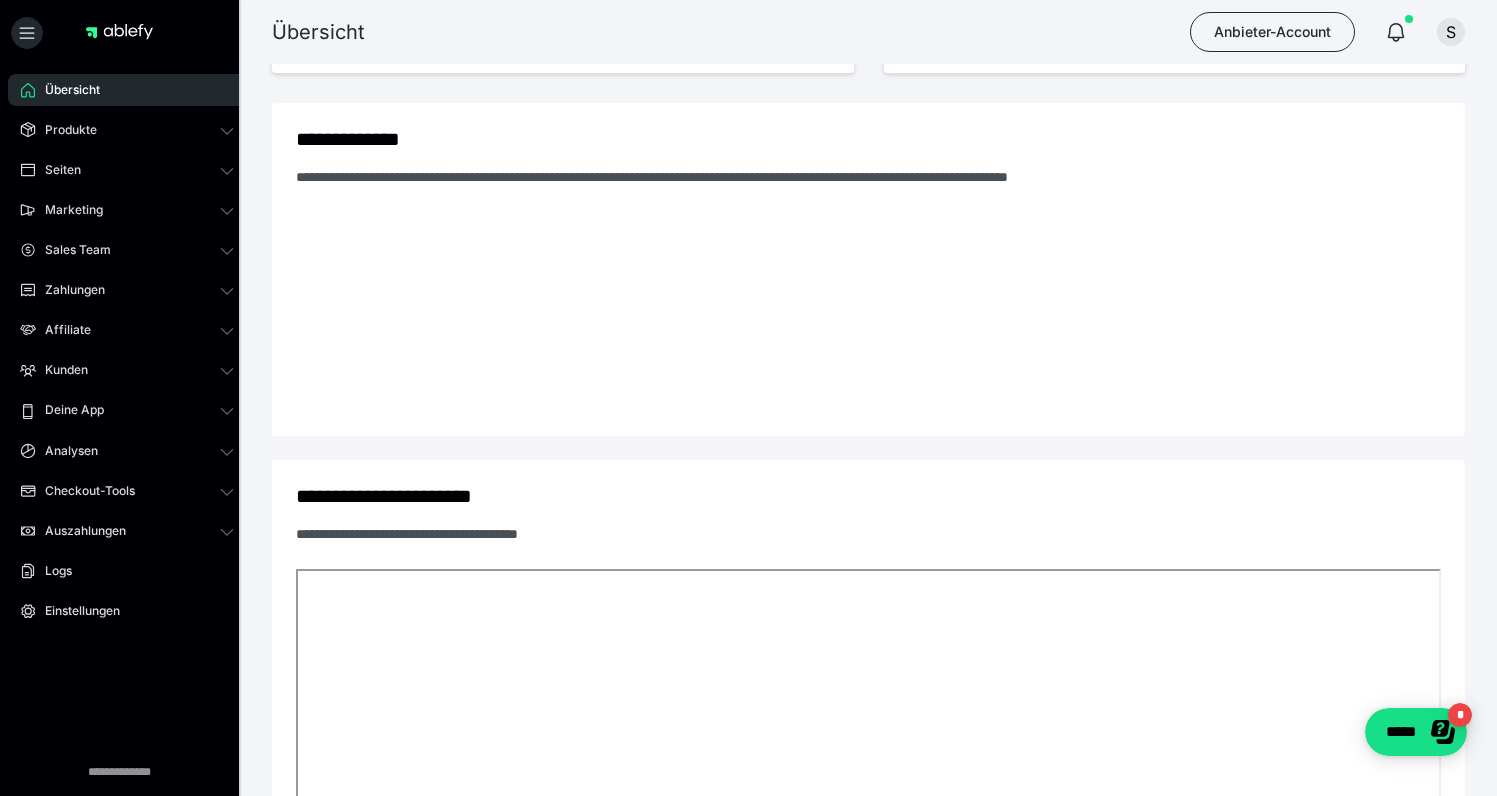 scroll, scrollTop: 0, scrollLeft: 0, axis: both 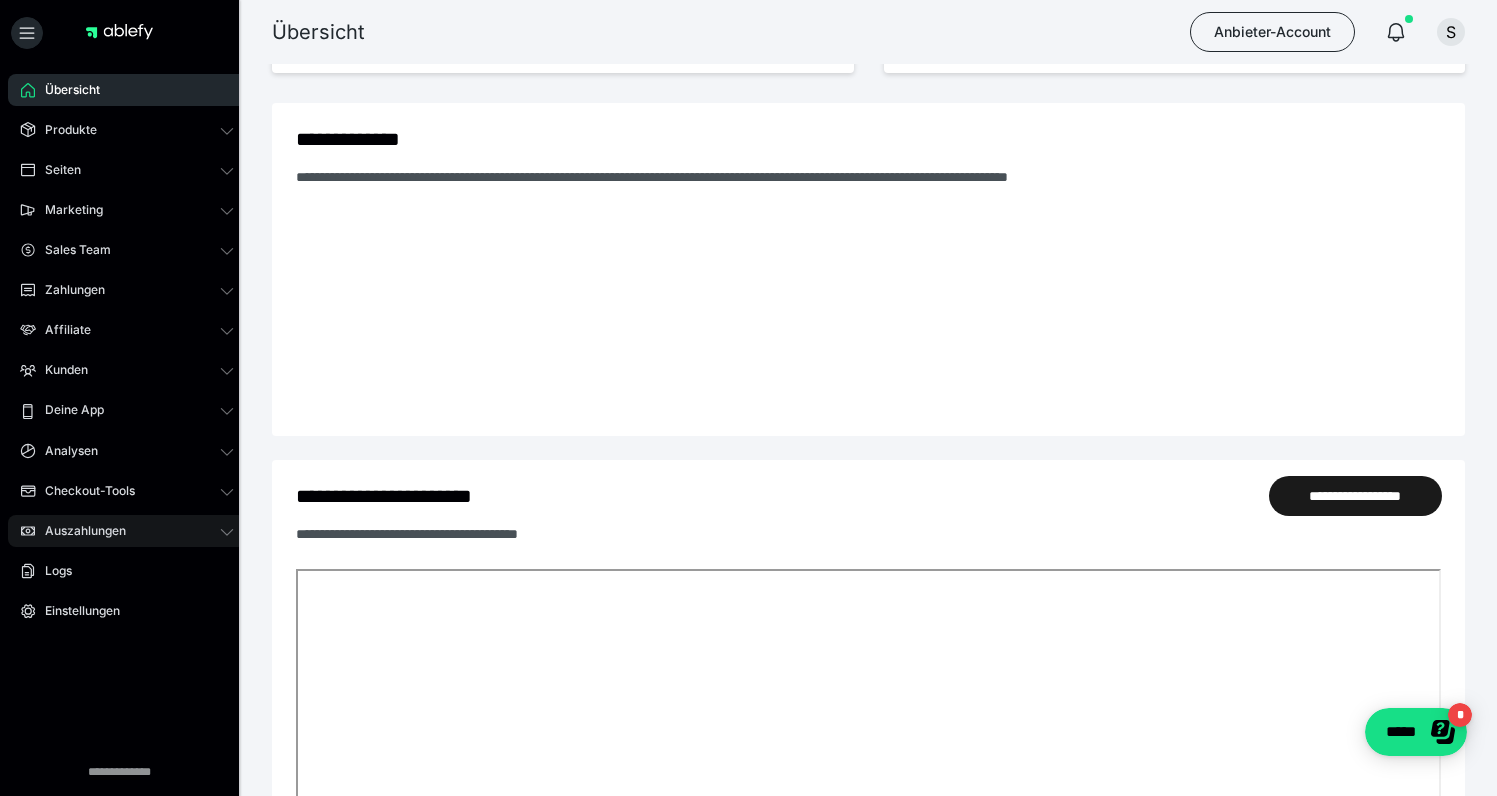 click on "Auszahlungen" at bounding box center [78, 531] 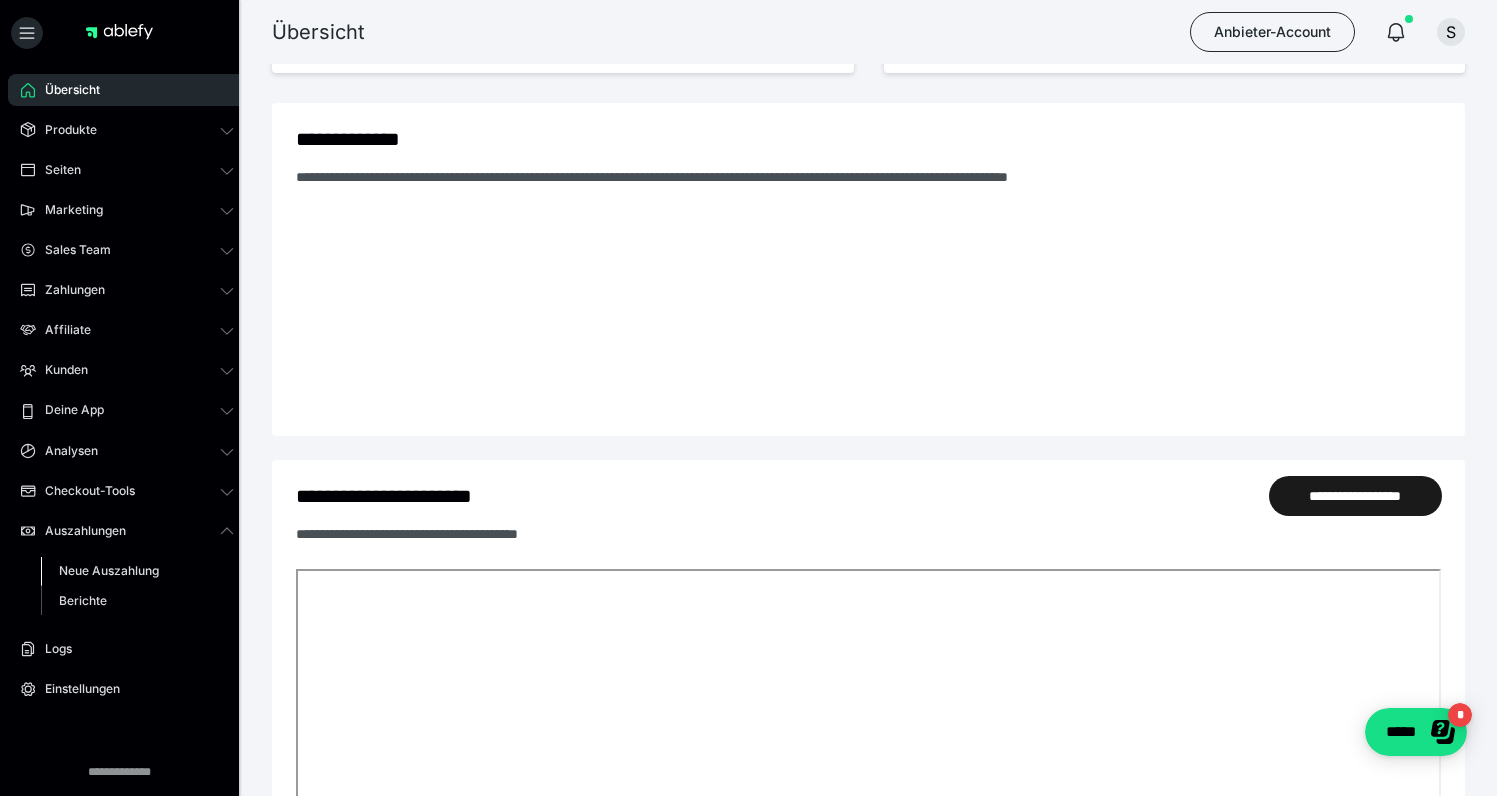 click on "Neue Auszahlung" at bounding box center [109, 570] 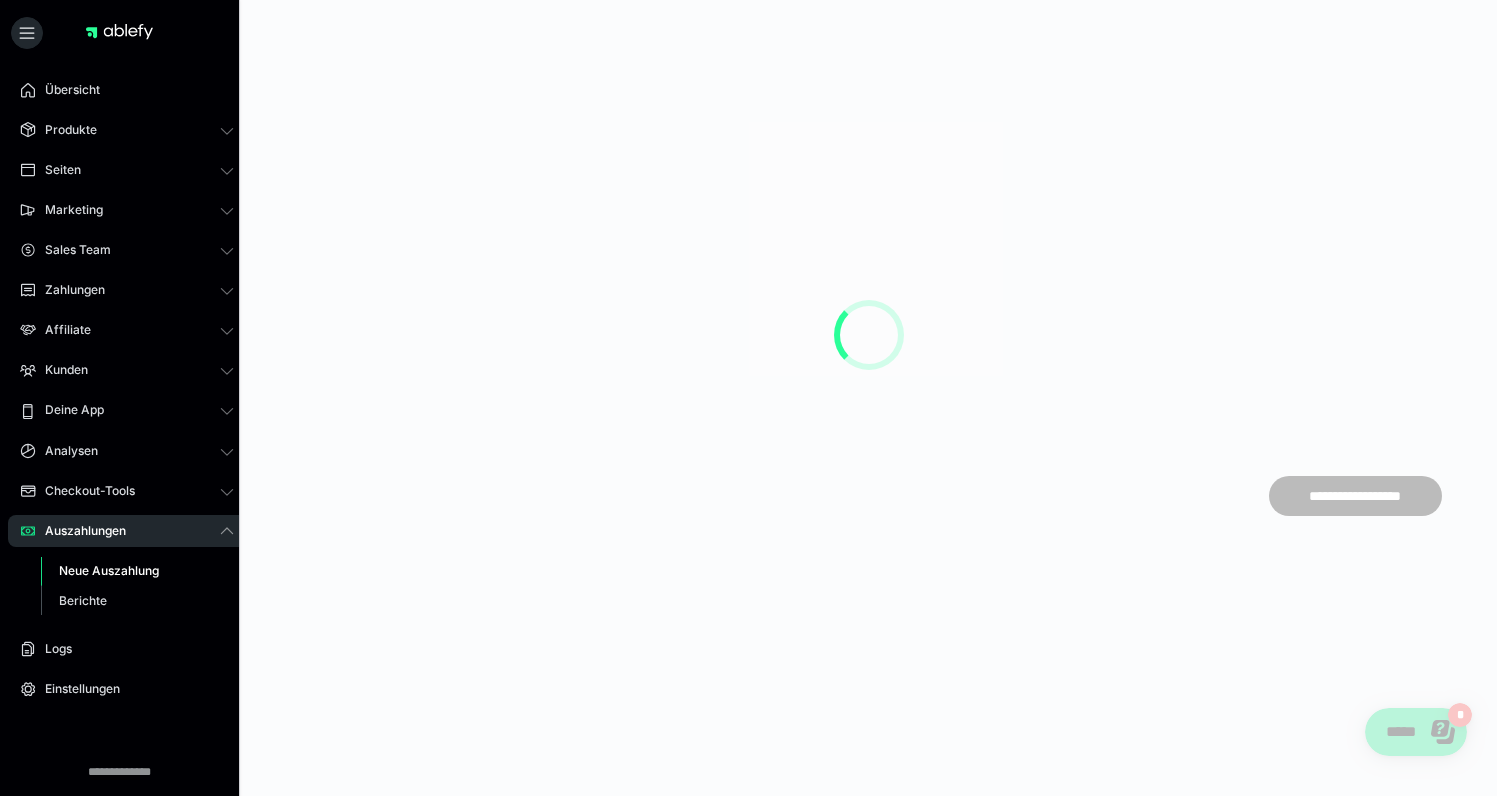 scroll, scrollTop: 0, scrollLeft: 0, axis: both 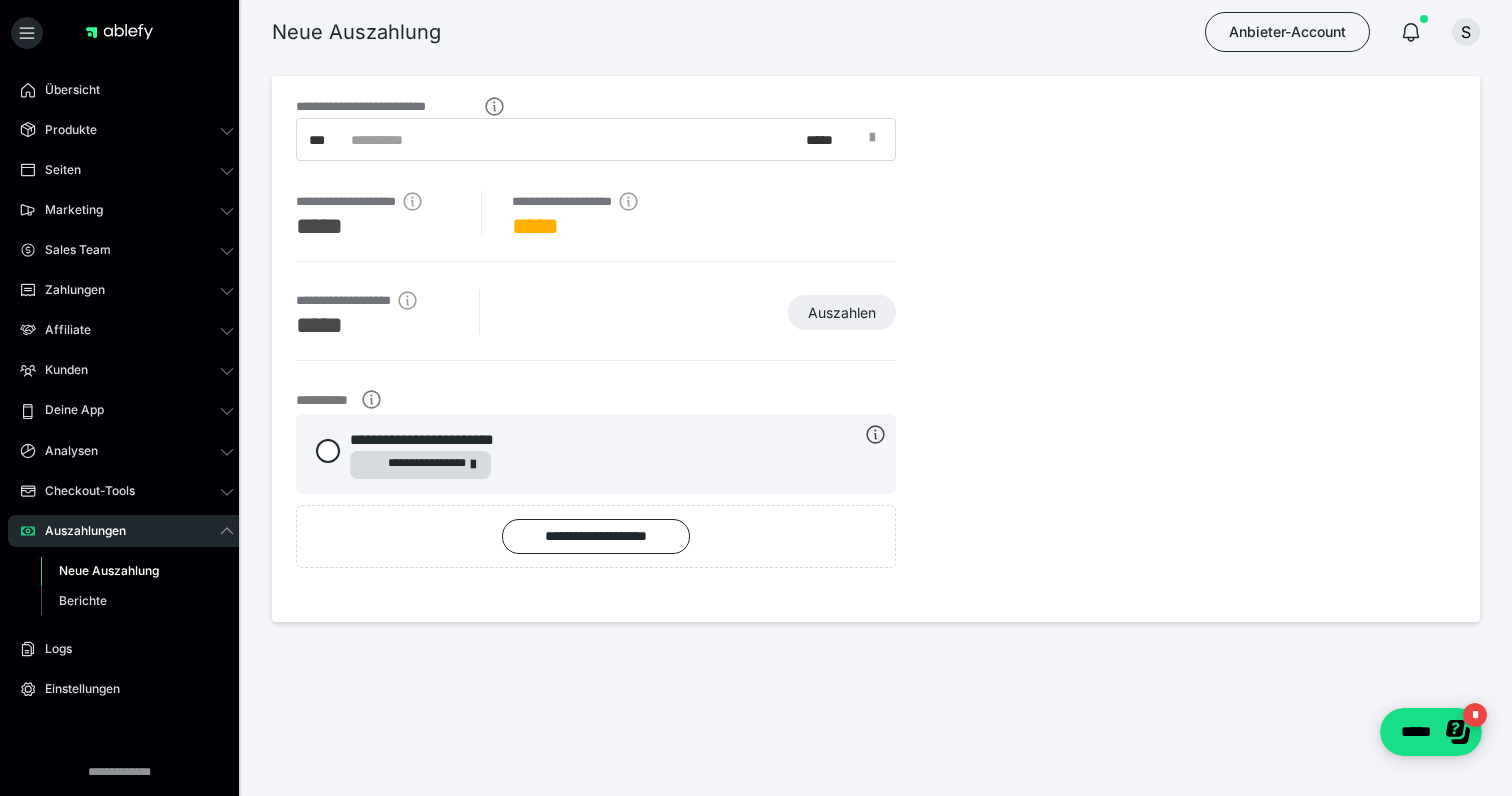 click at bounding box center (872, 138) 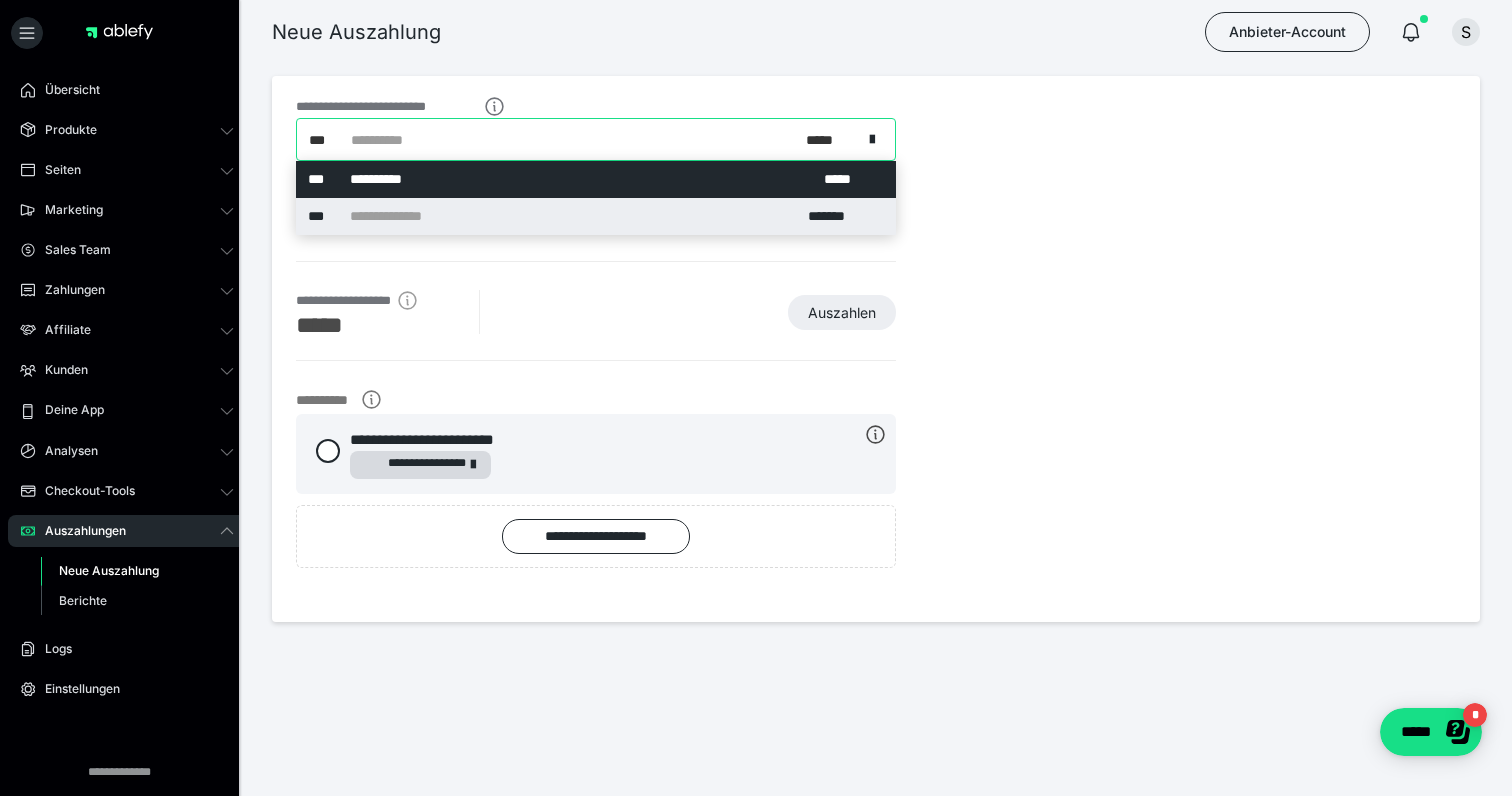click on "**********" at bounding box center [596, 216] 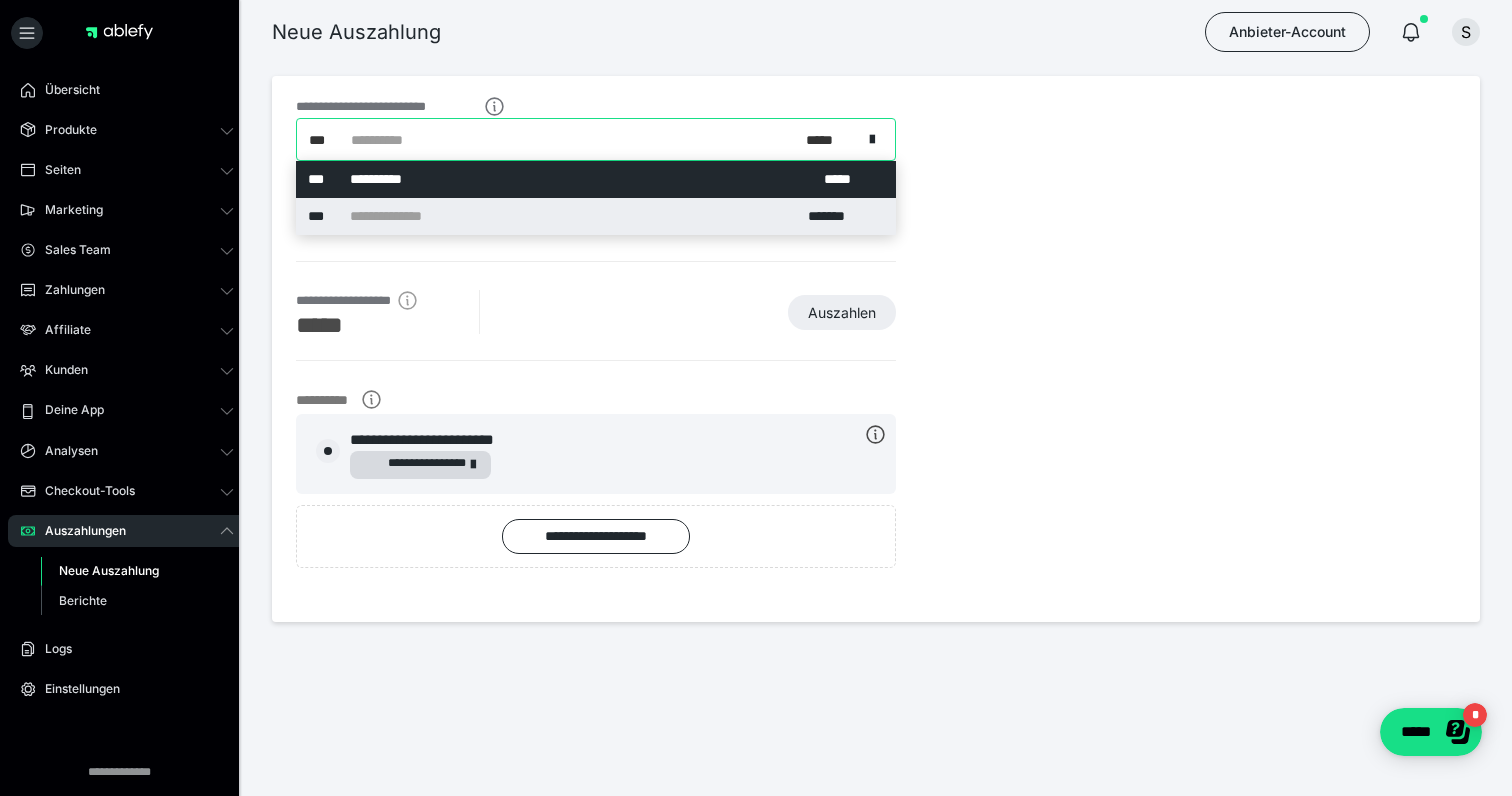 radio on "****" 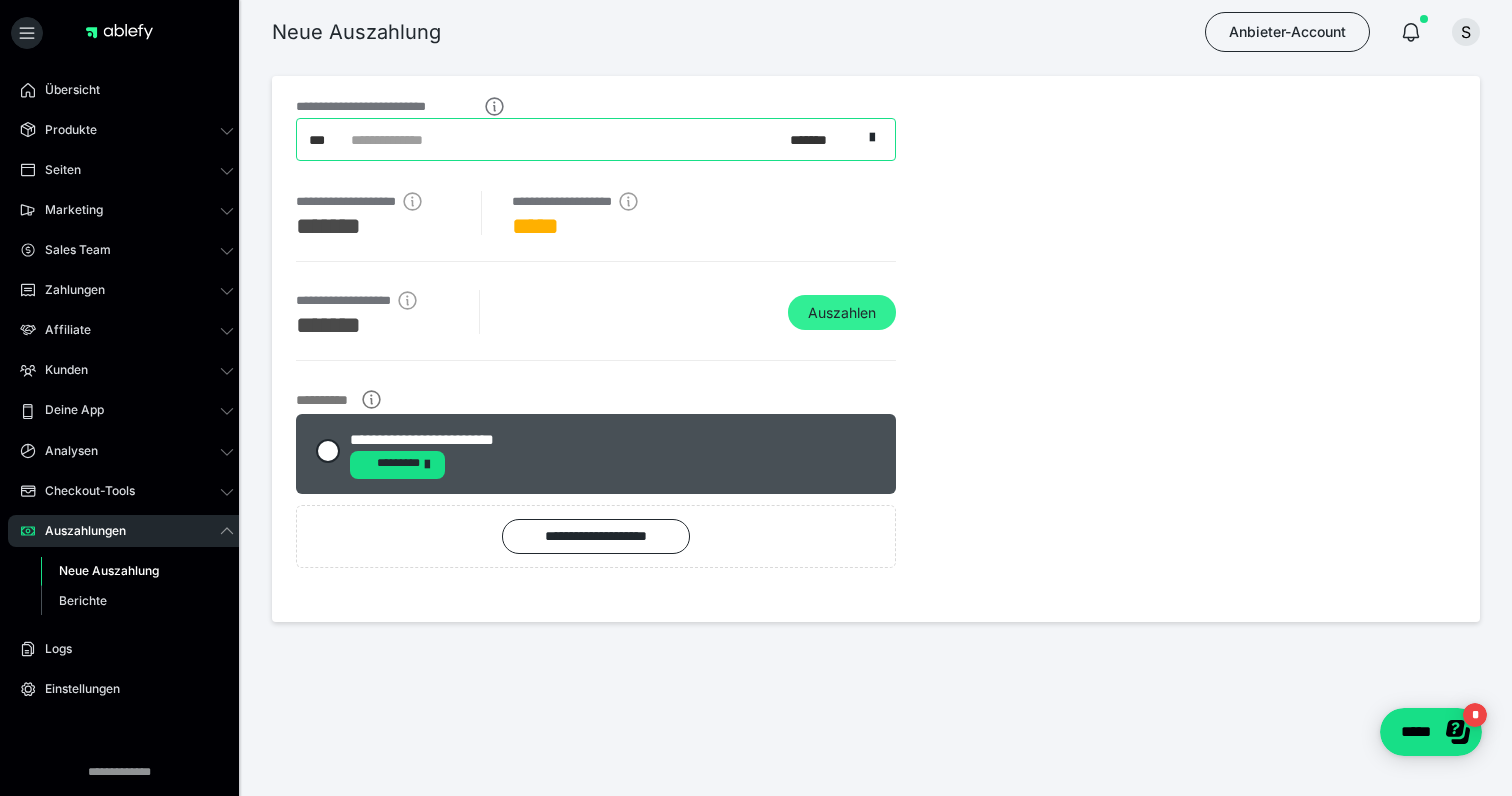 click on "Auszahlen" at bounding box center [842, 313] 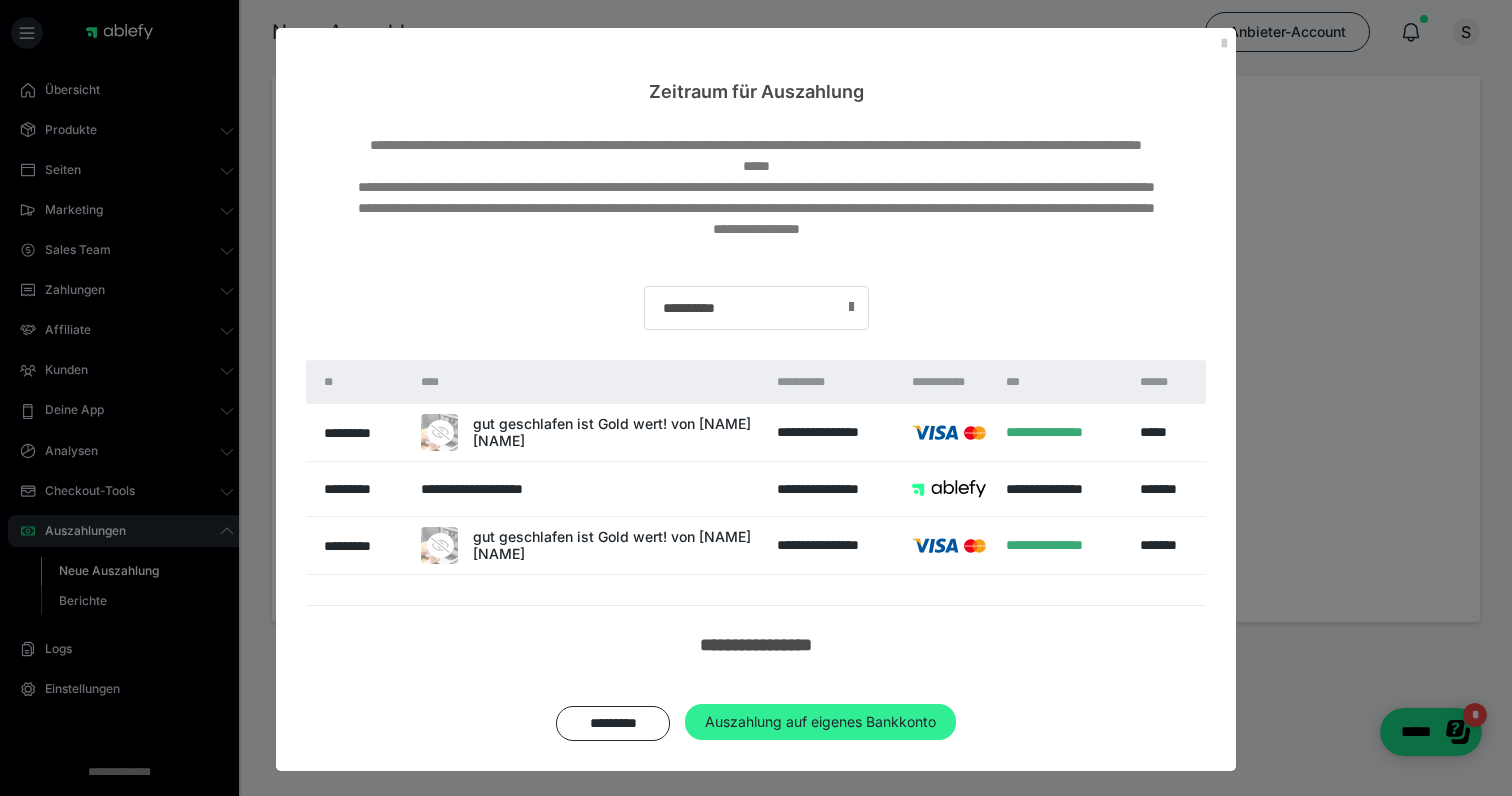 click on "Auszahlung auf eigenes Bankkonto" at bounding box center (820, 722) 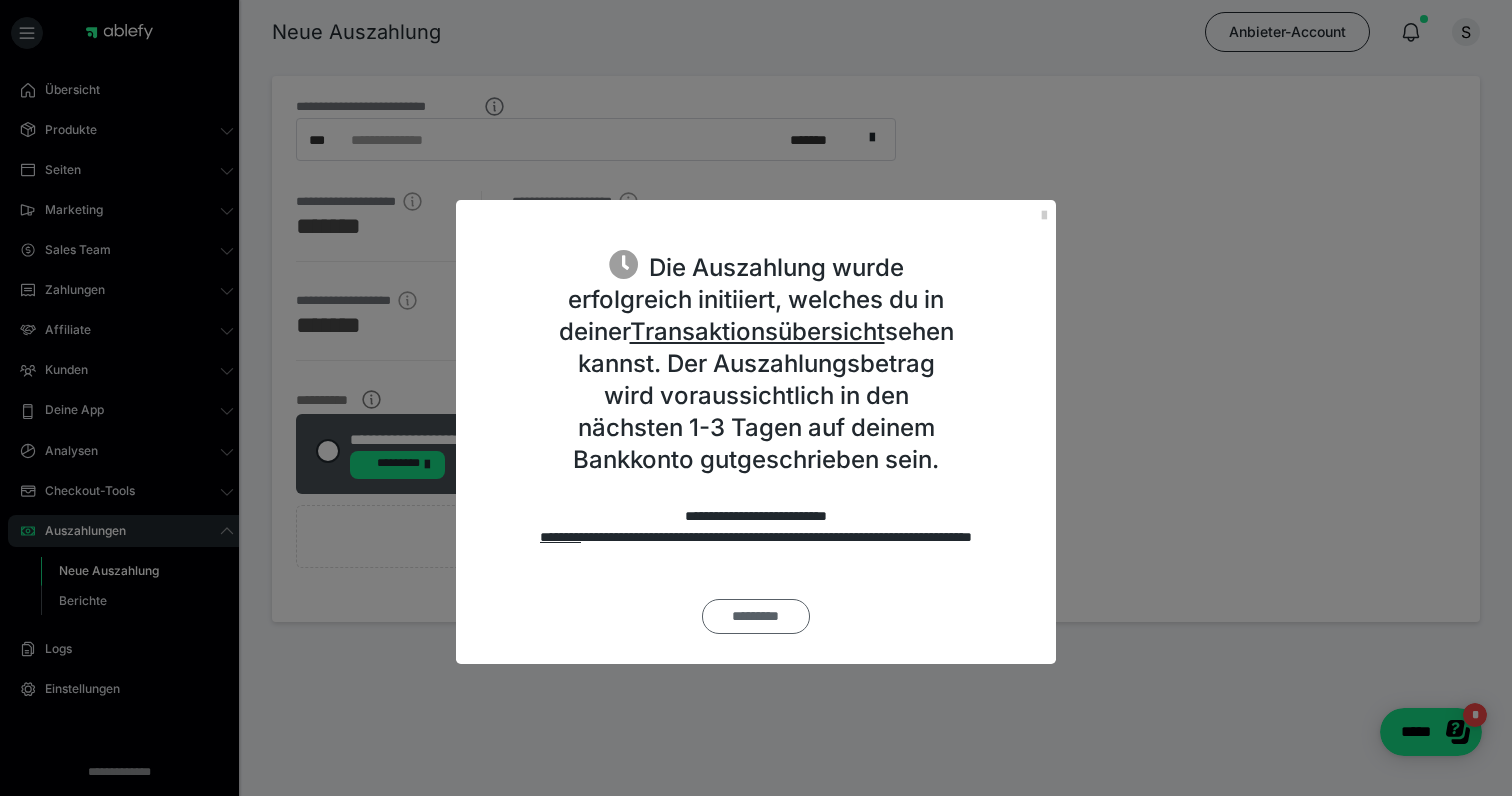 click on "*********" at bounding box center (755, 616) 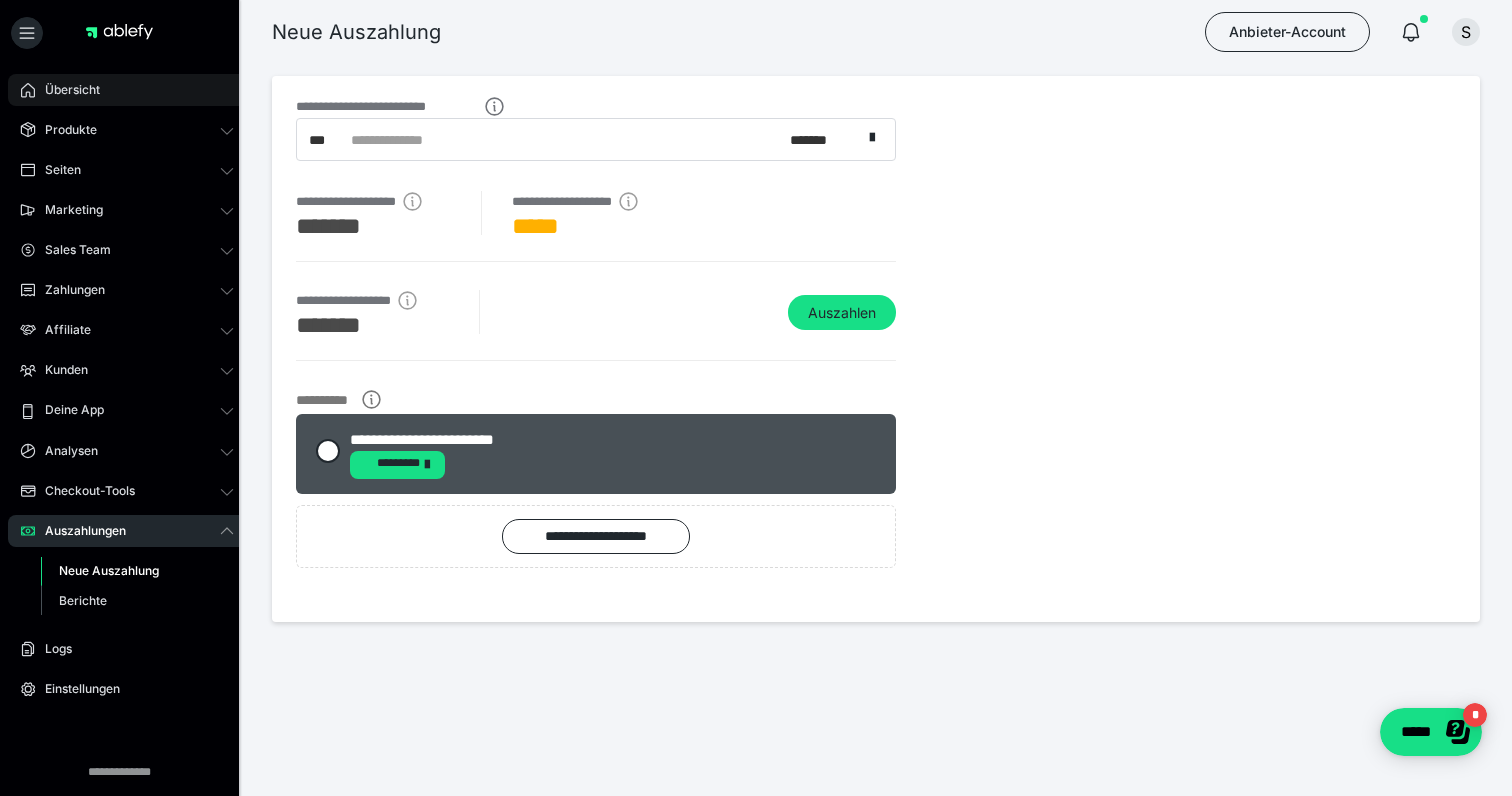 click on "Übersicht" at bounding box center (65, 90) 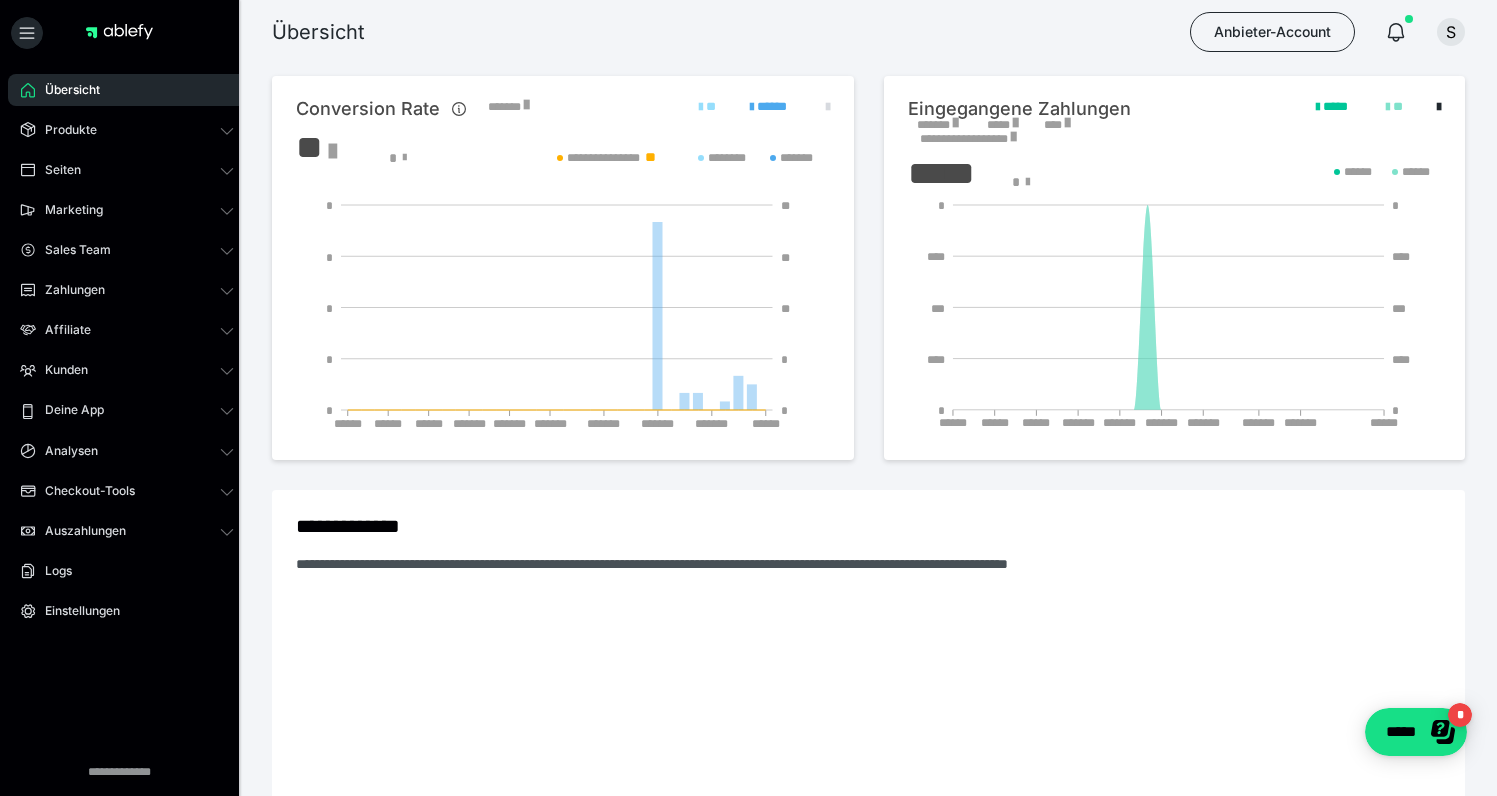 click at bounding box center [828, 107] 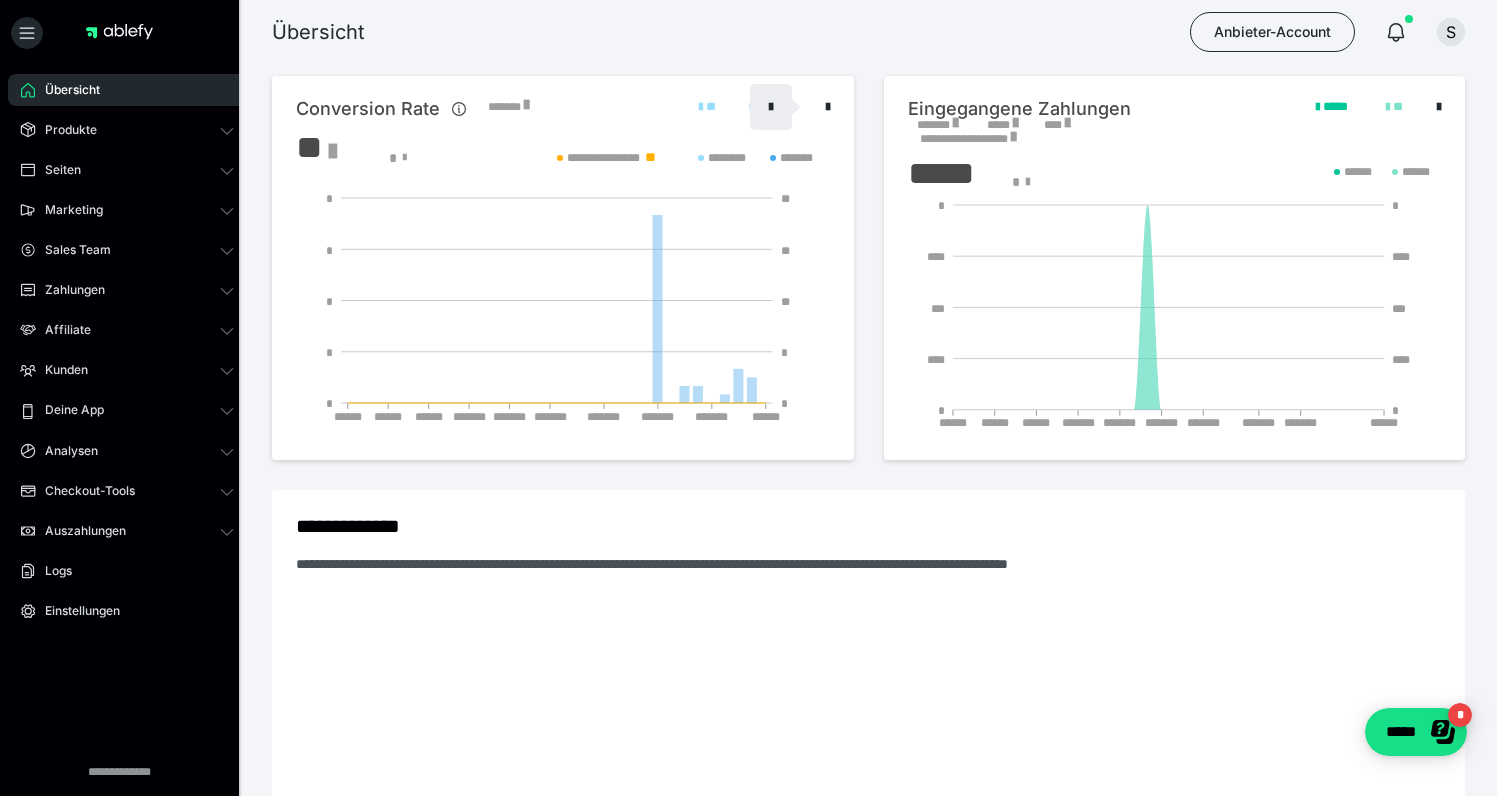 click at bounding box center (771, 107) 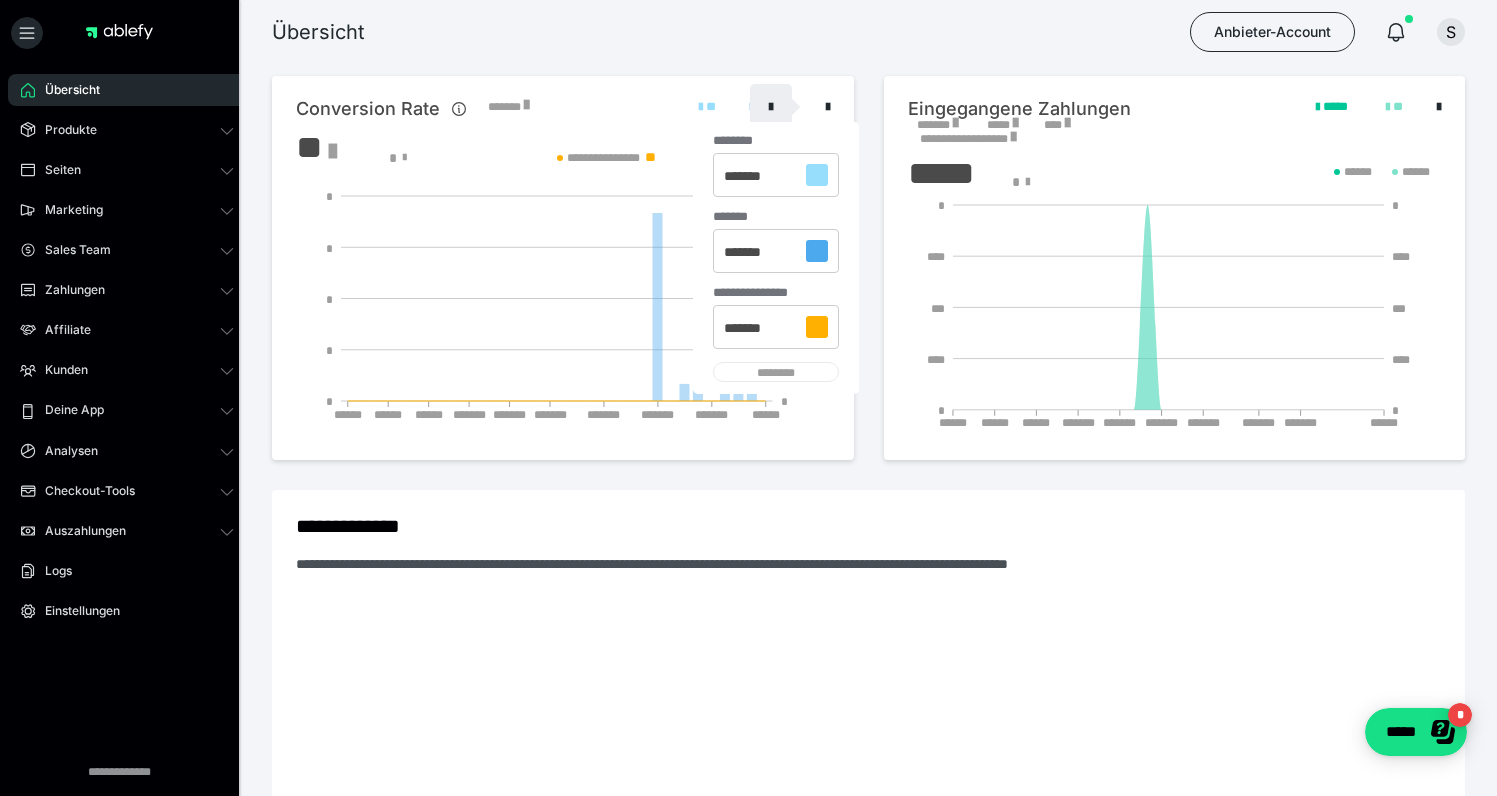 click at bounding box center (817, 251) 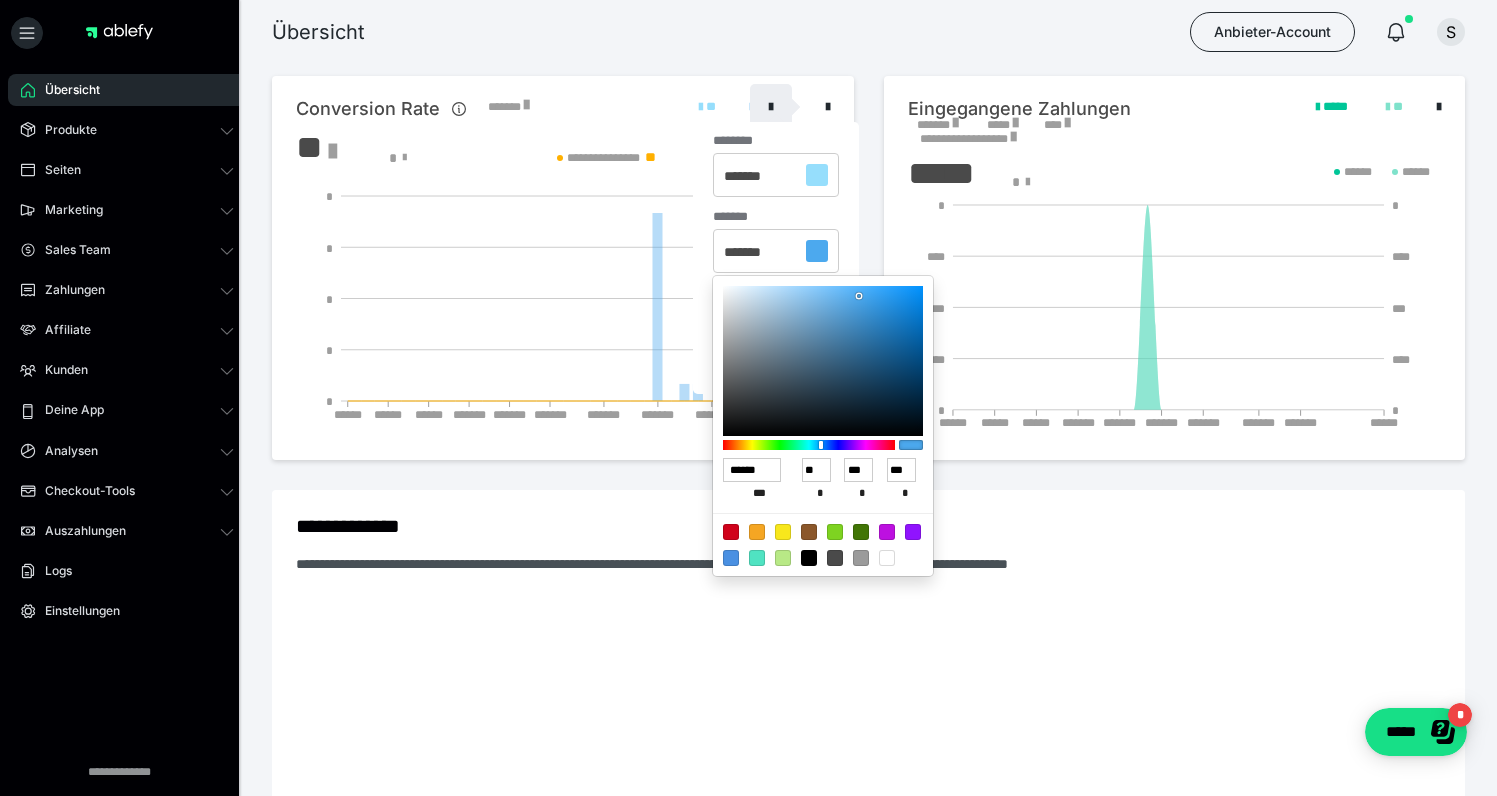type on "******" 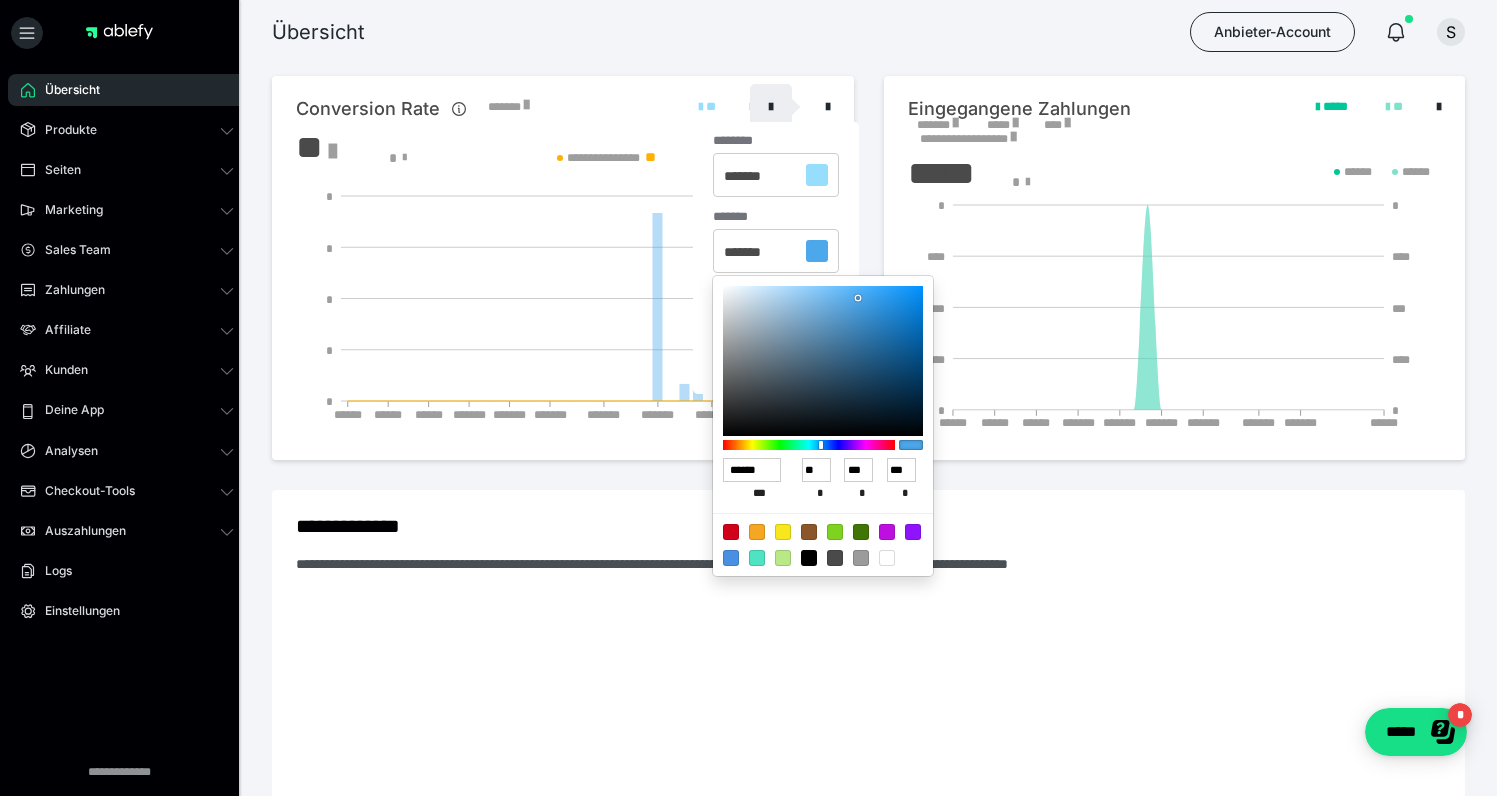 type on "******" 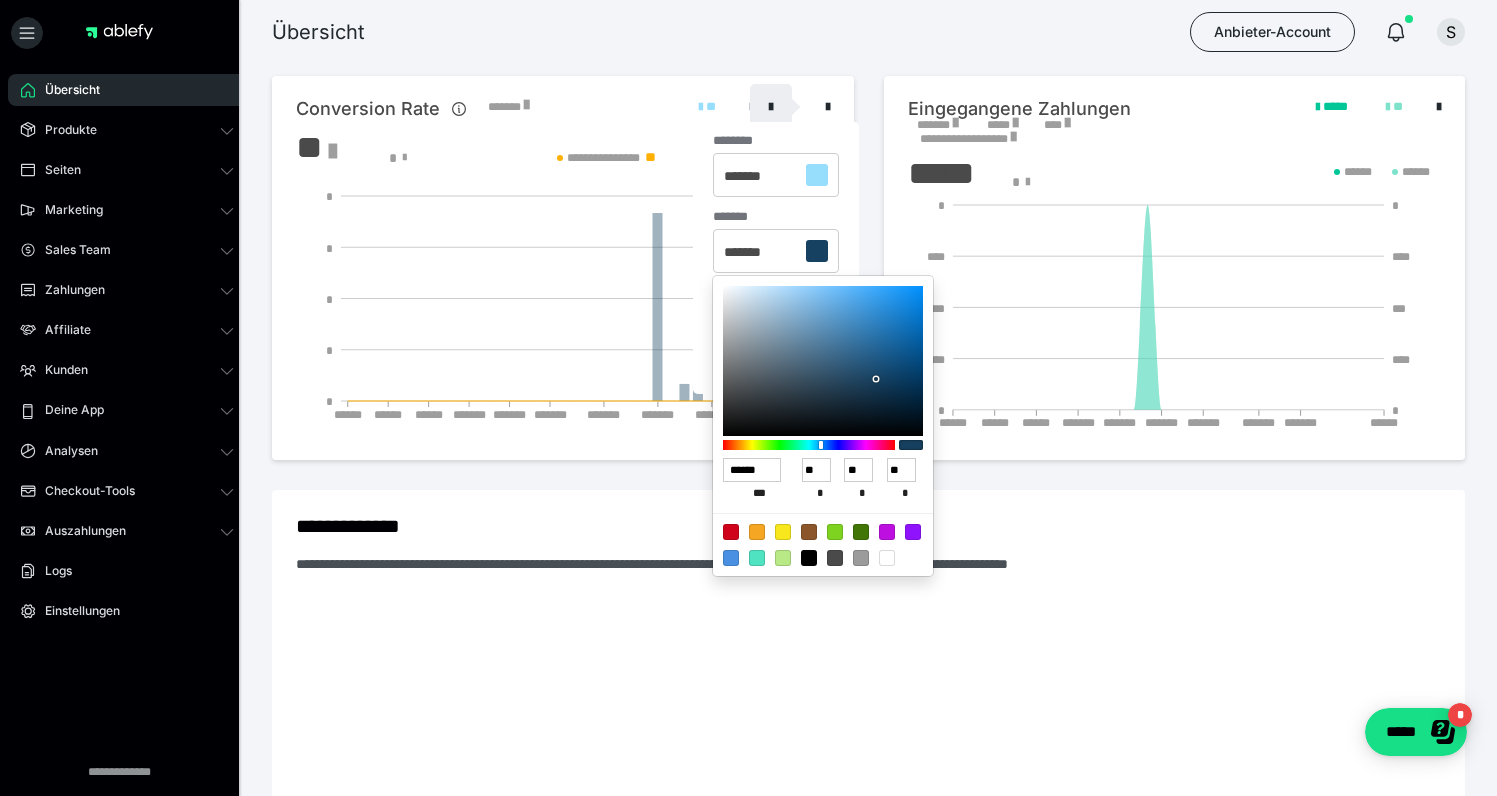 type on "******" 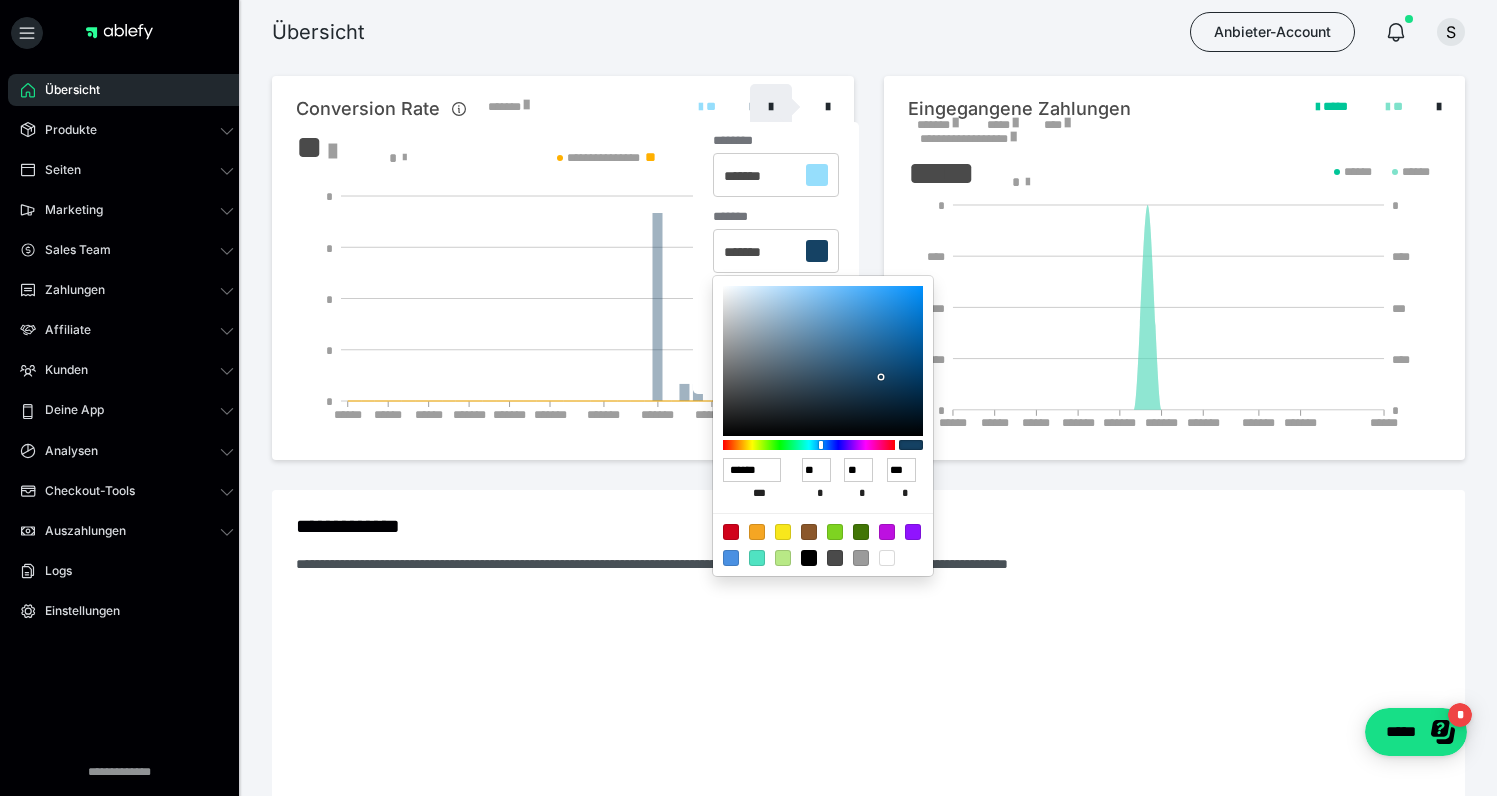 type on "******" 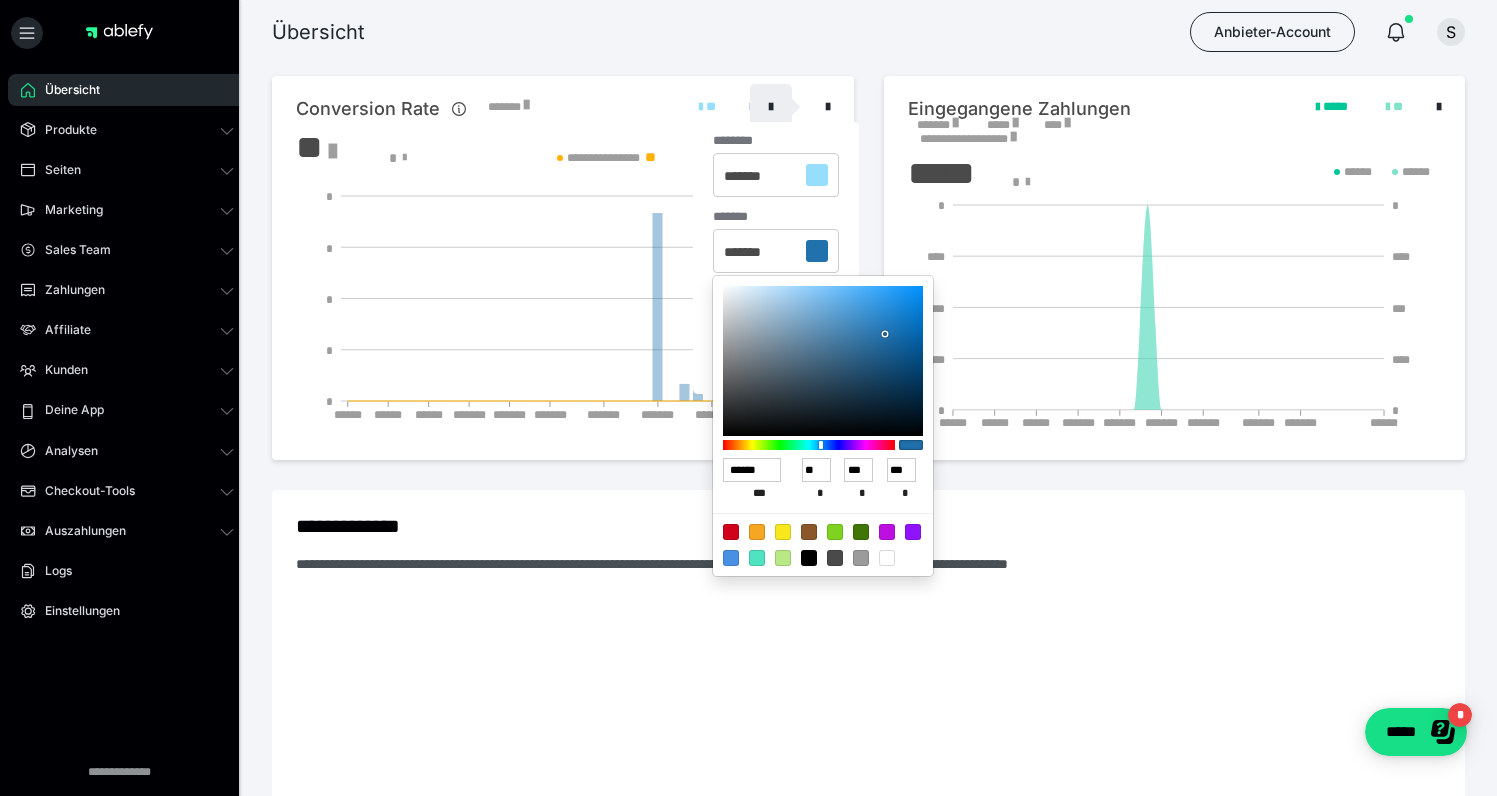 type on "******" 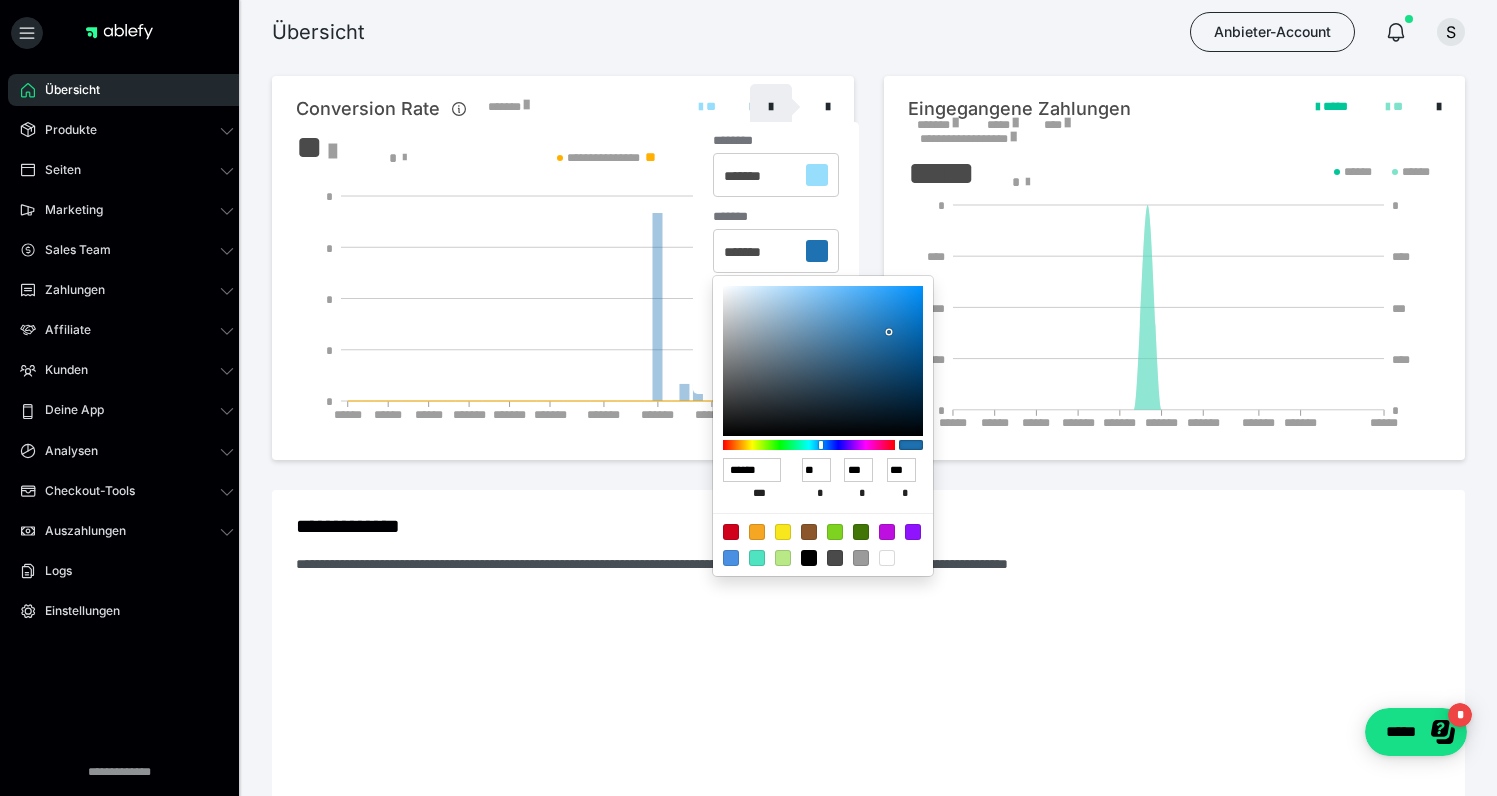 type on "******" 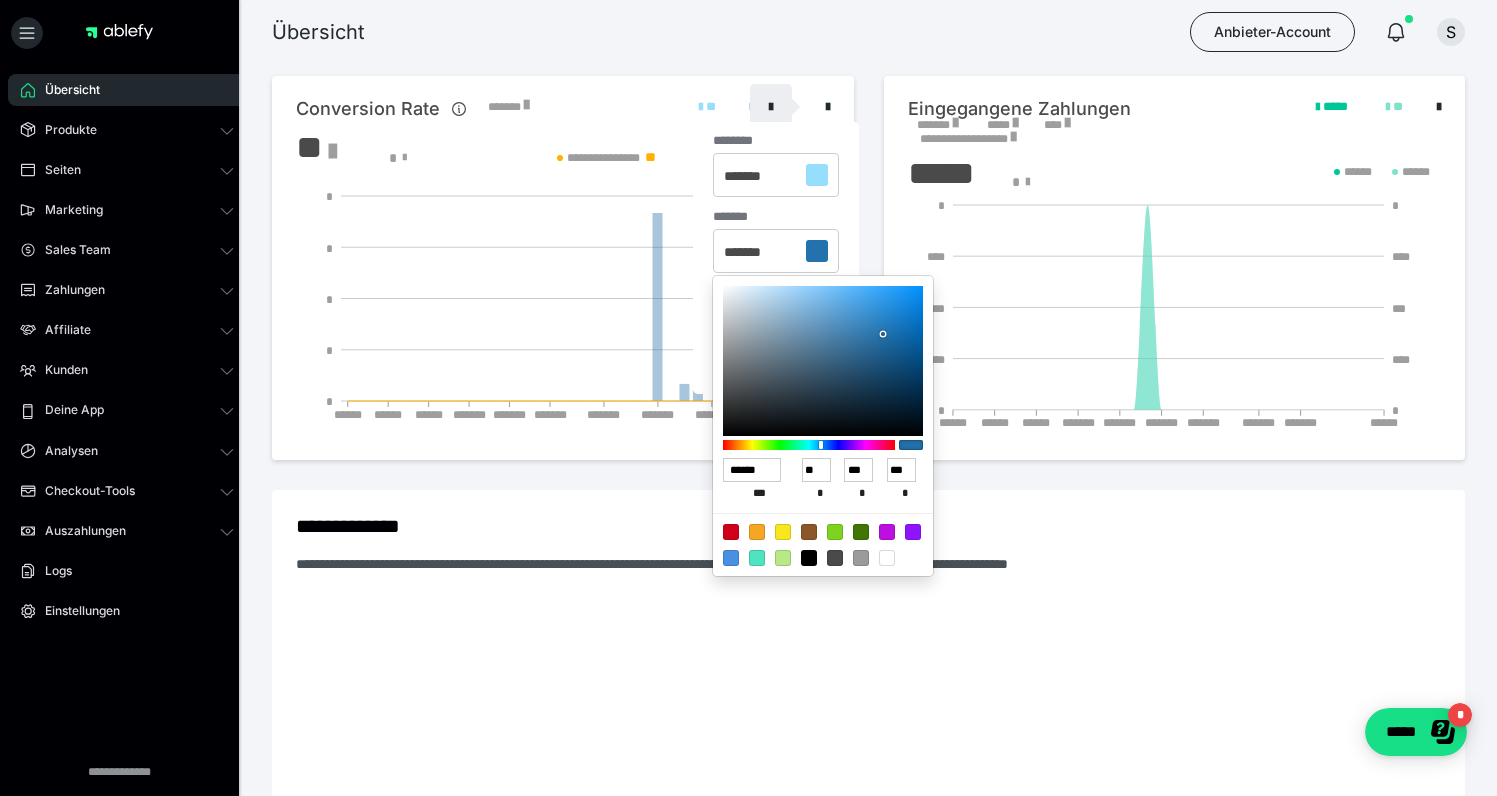 type on "******" 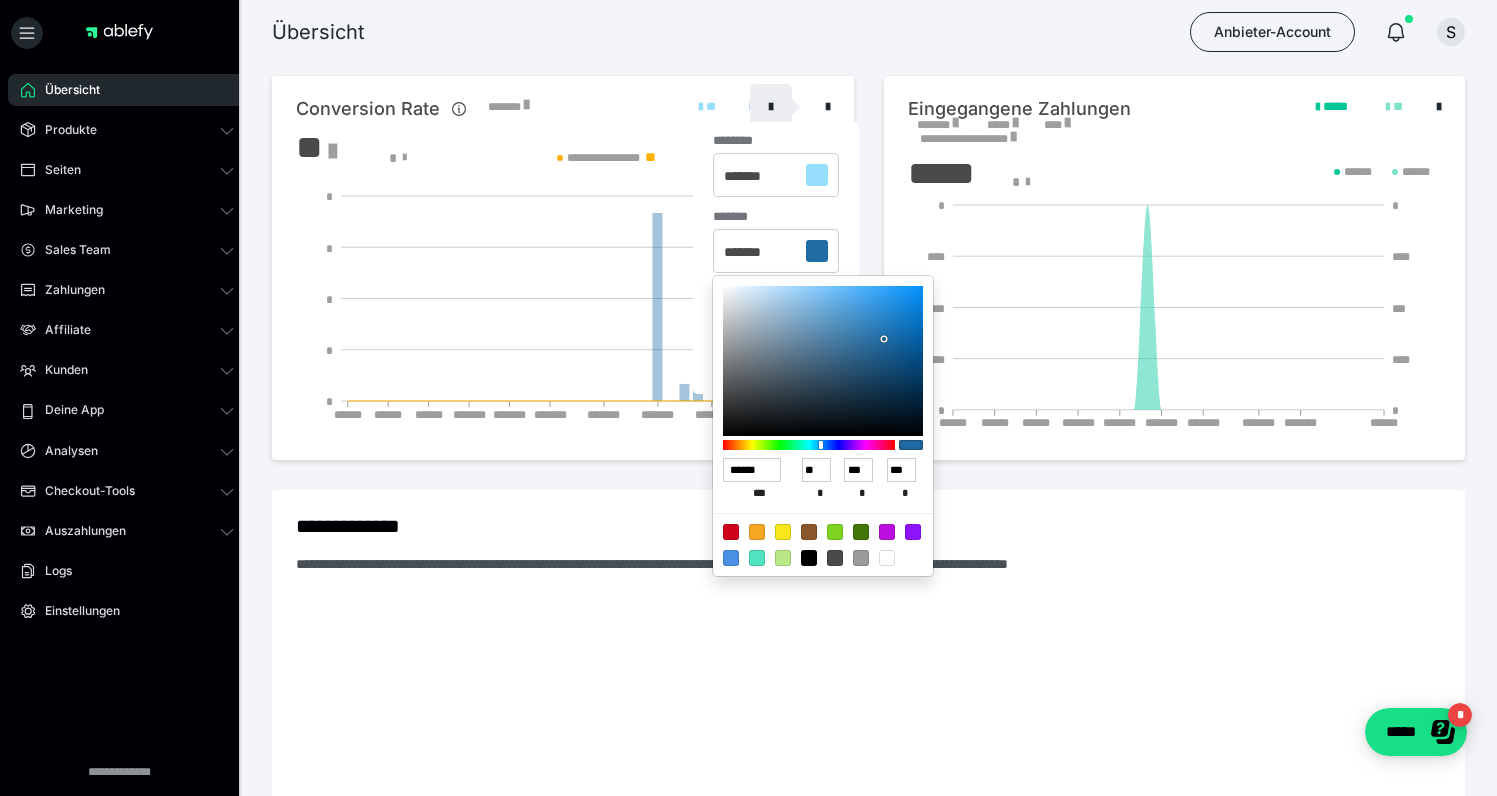click at bounding box center [748, 398] 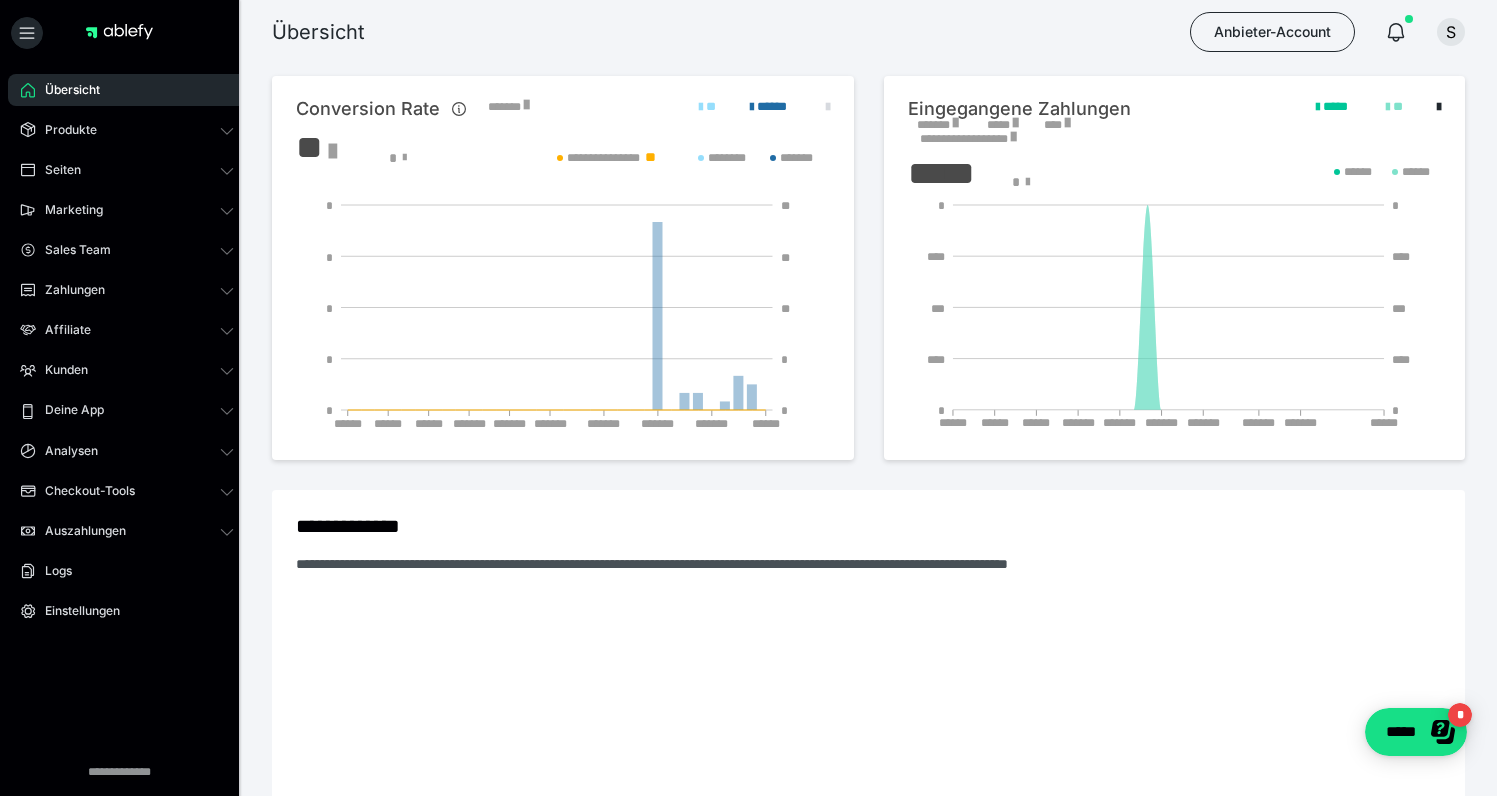 click at bounding box center (828, 107) 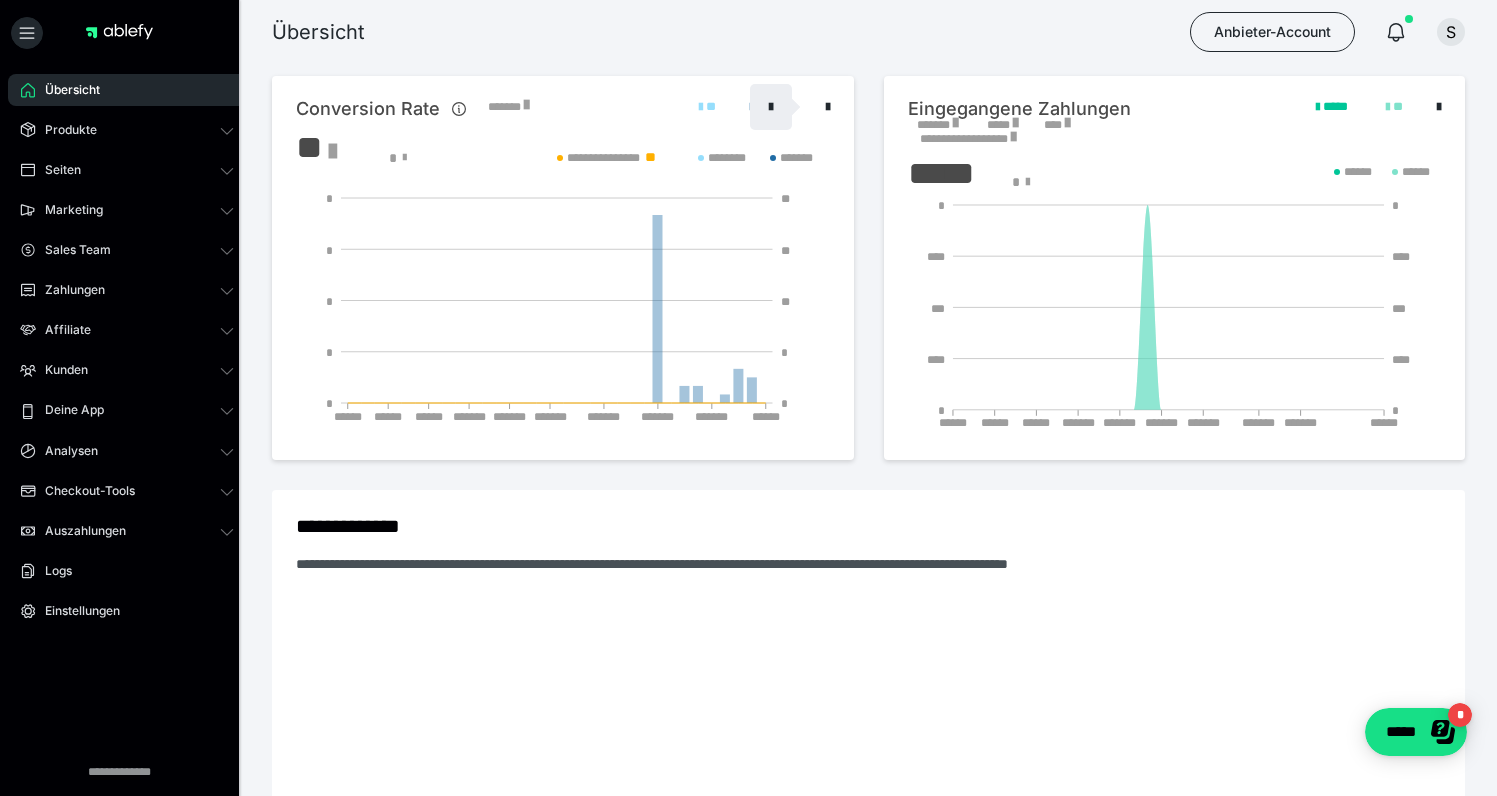 click at bounding box center (771, 107) 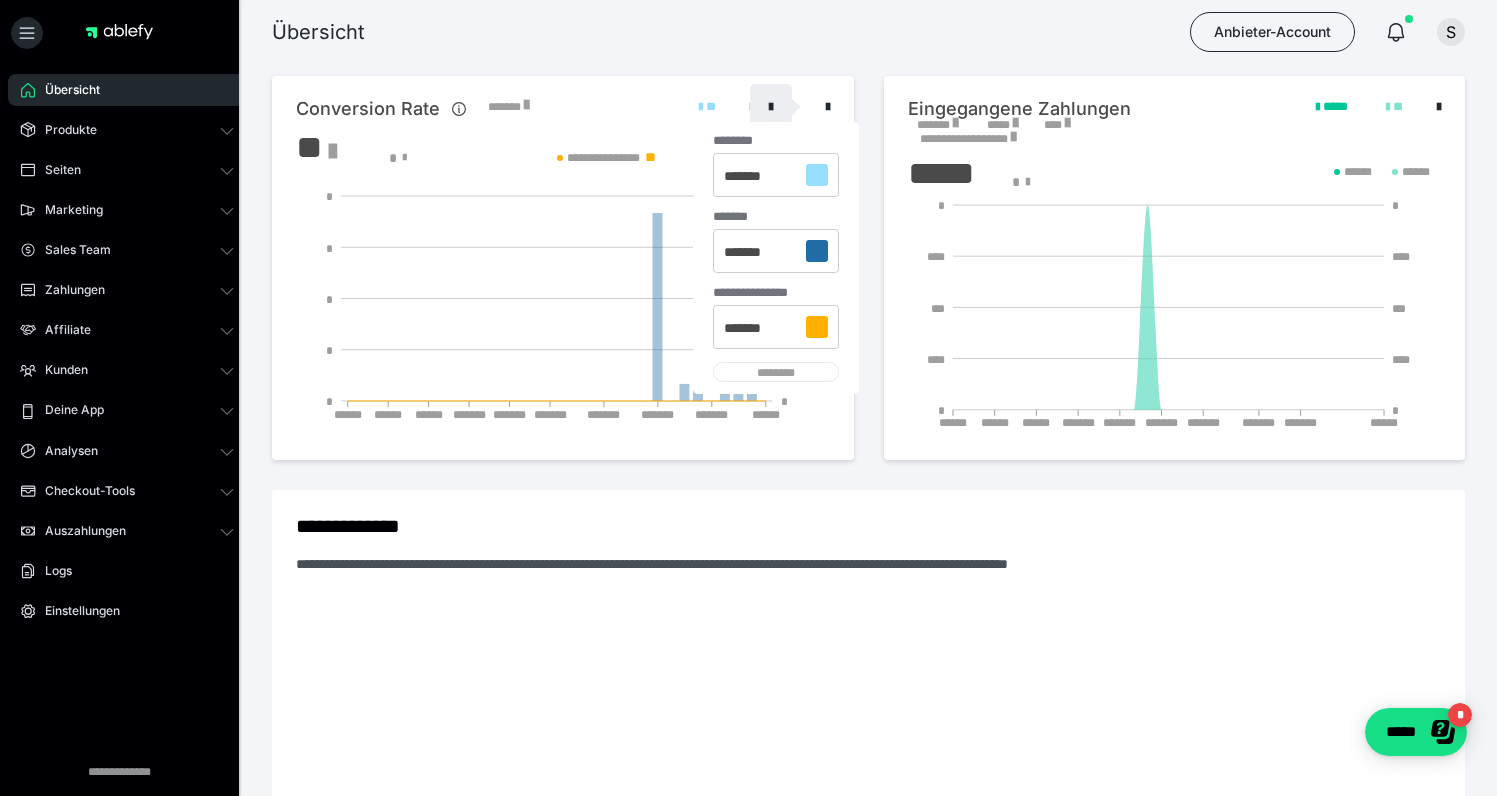 click at bounding box center (817, 251) 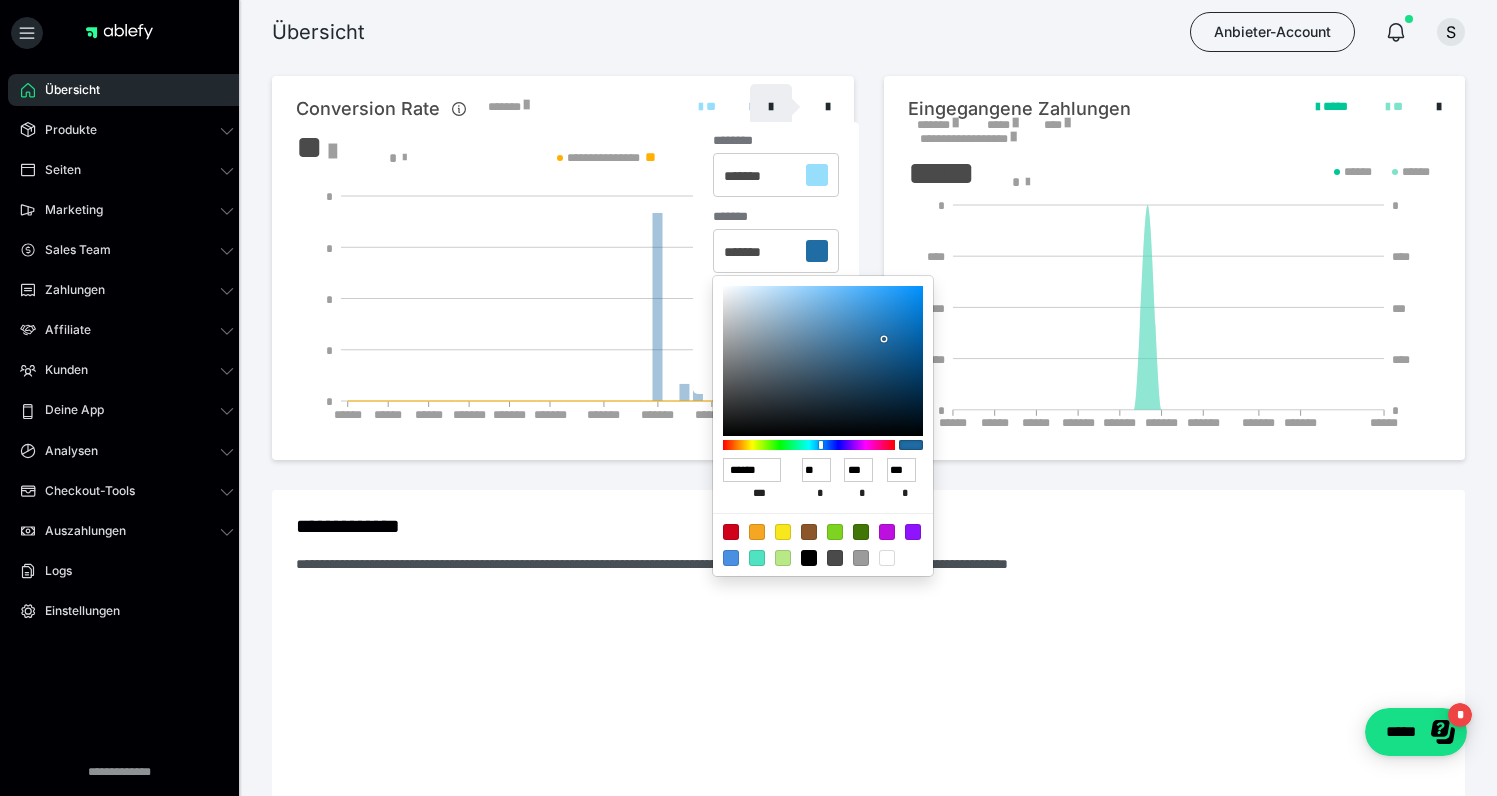 click at bounding box center (861, 532) 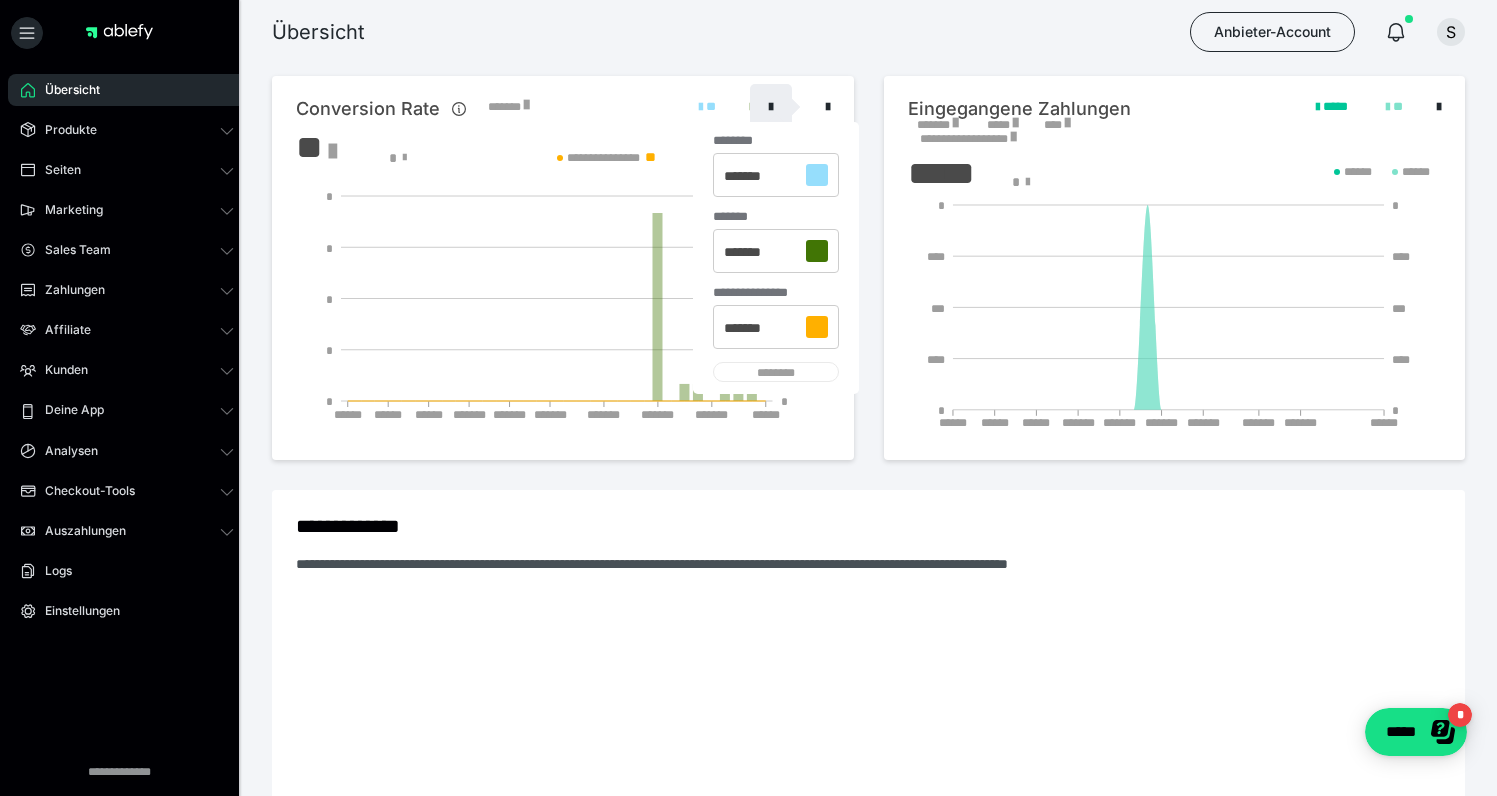 click at bounding box center [748, 398] 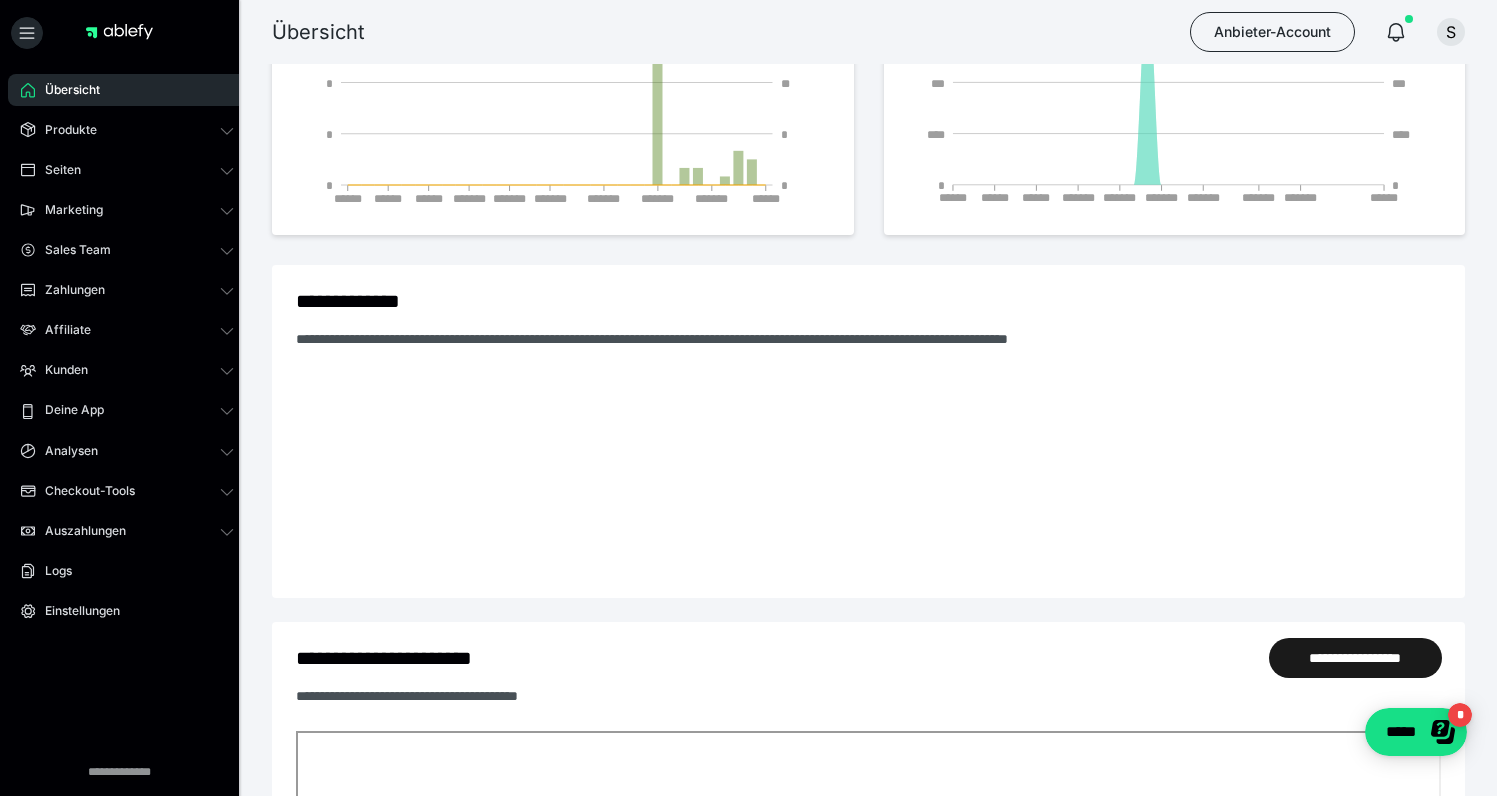 scroll, scrollTop: 0, scrollLeft: 0, axis: both 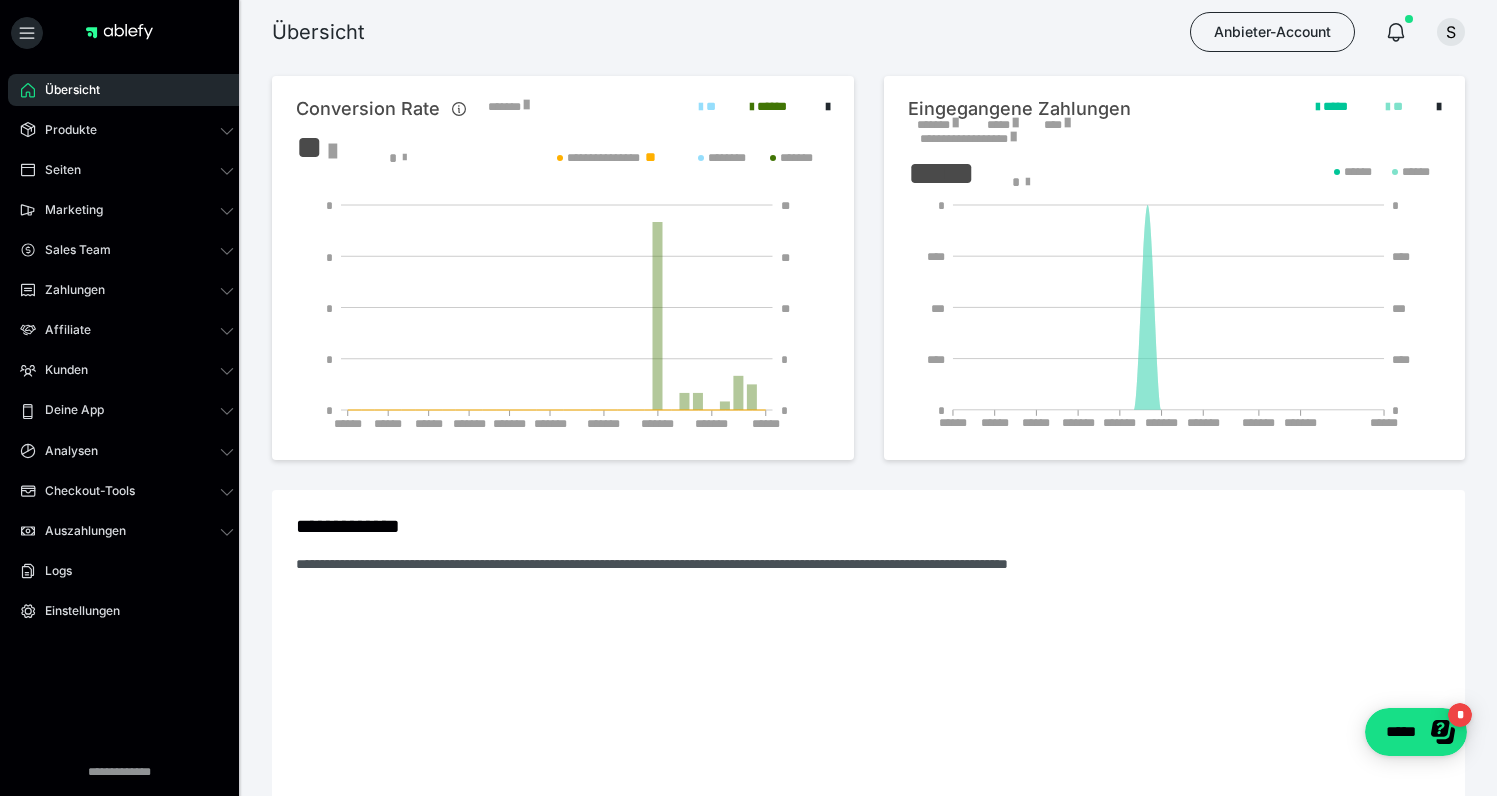 click on "********" at bounding box center [723, 158] 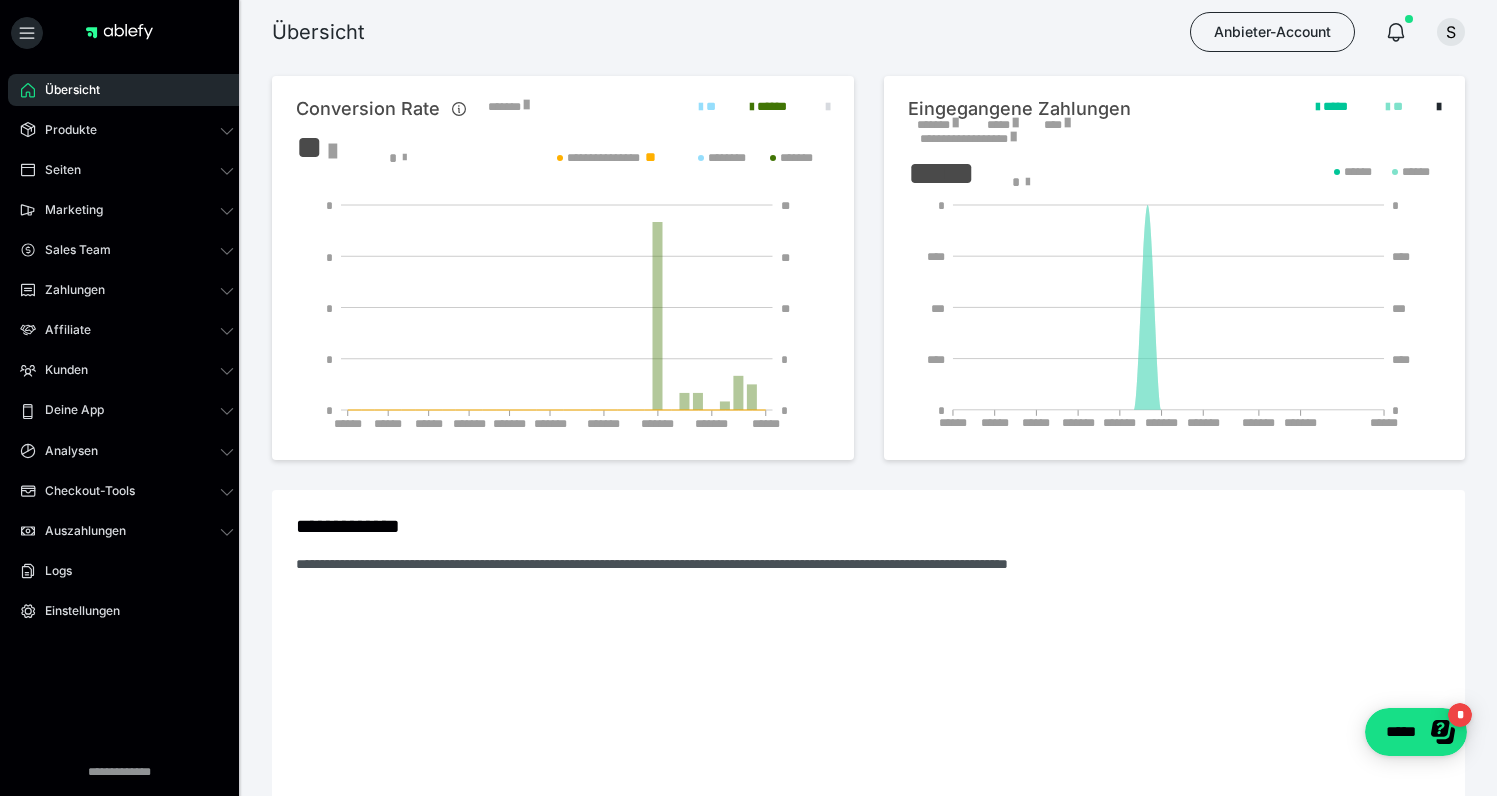 click at bounding box center (828, 107) 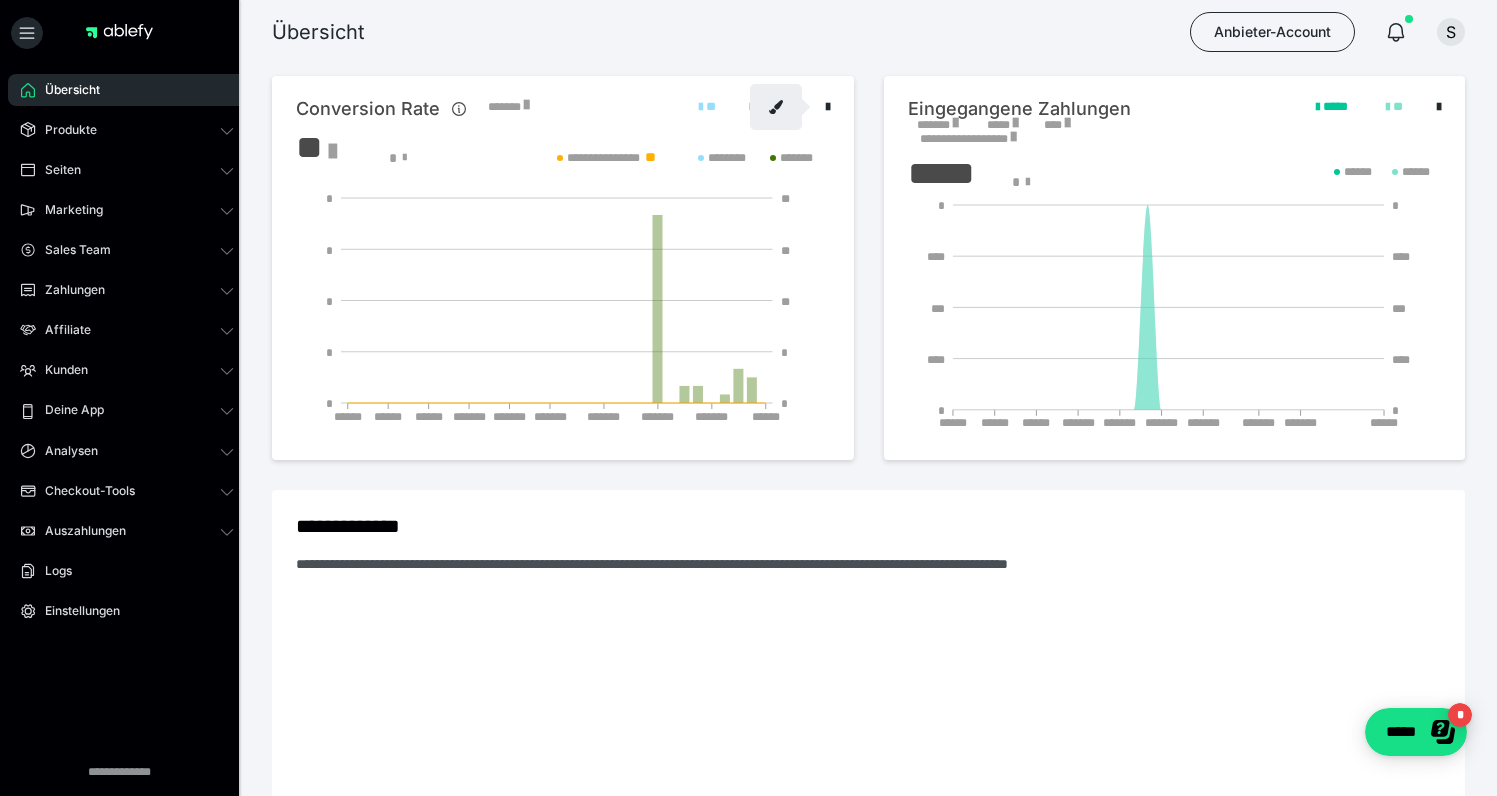 click at bounding box center (776, 107) 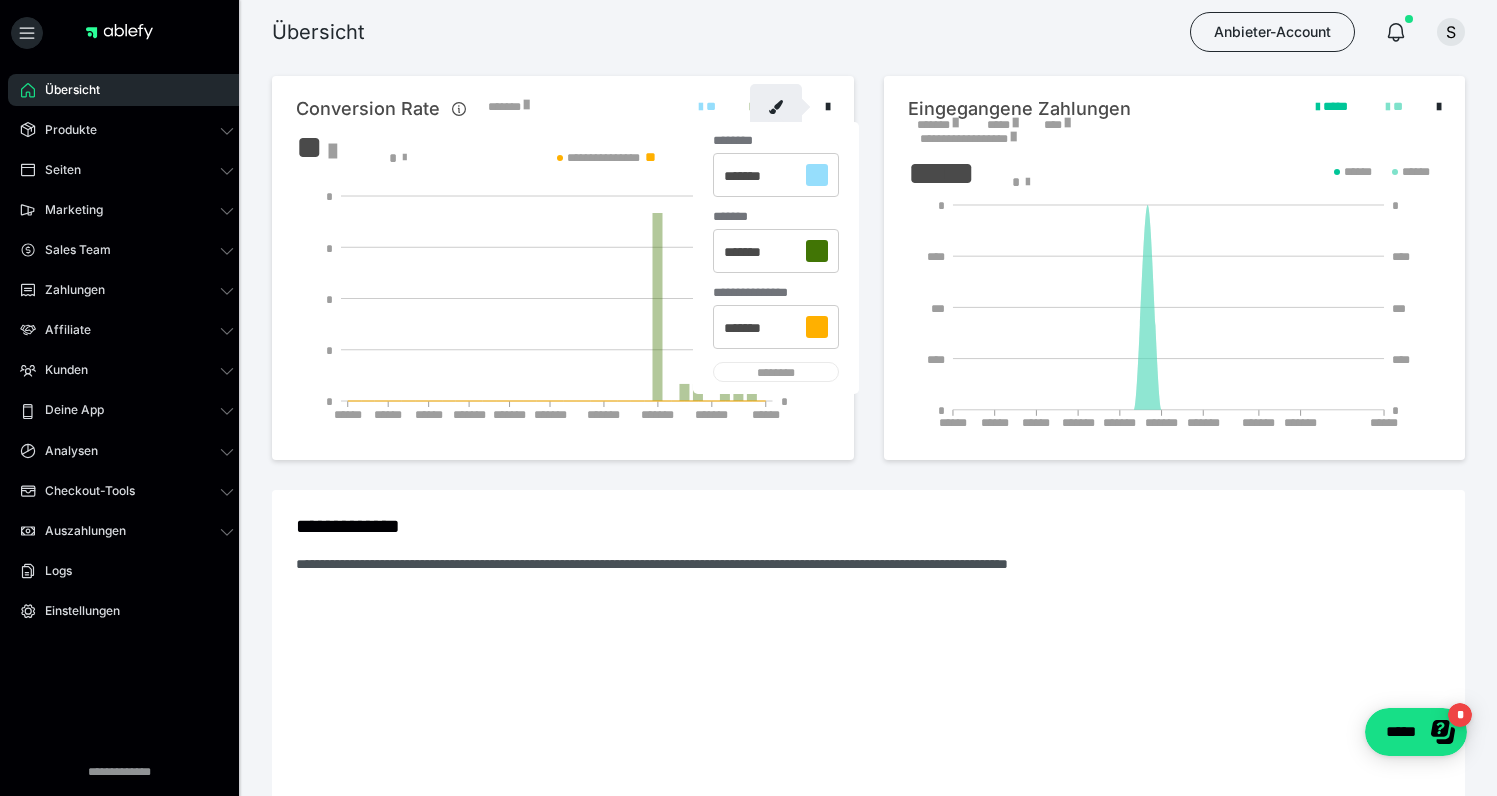 click at bounding box center [817, 175] 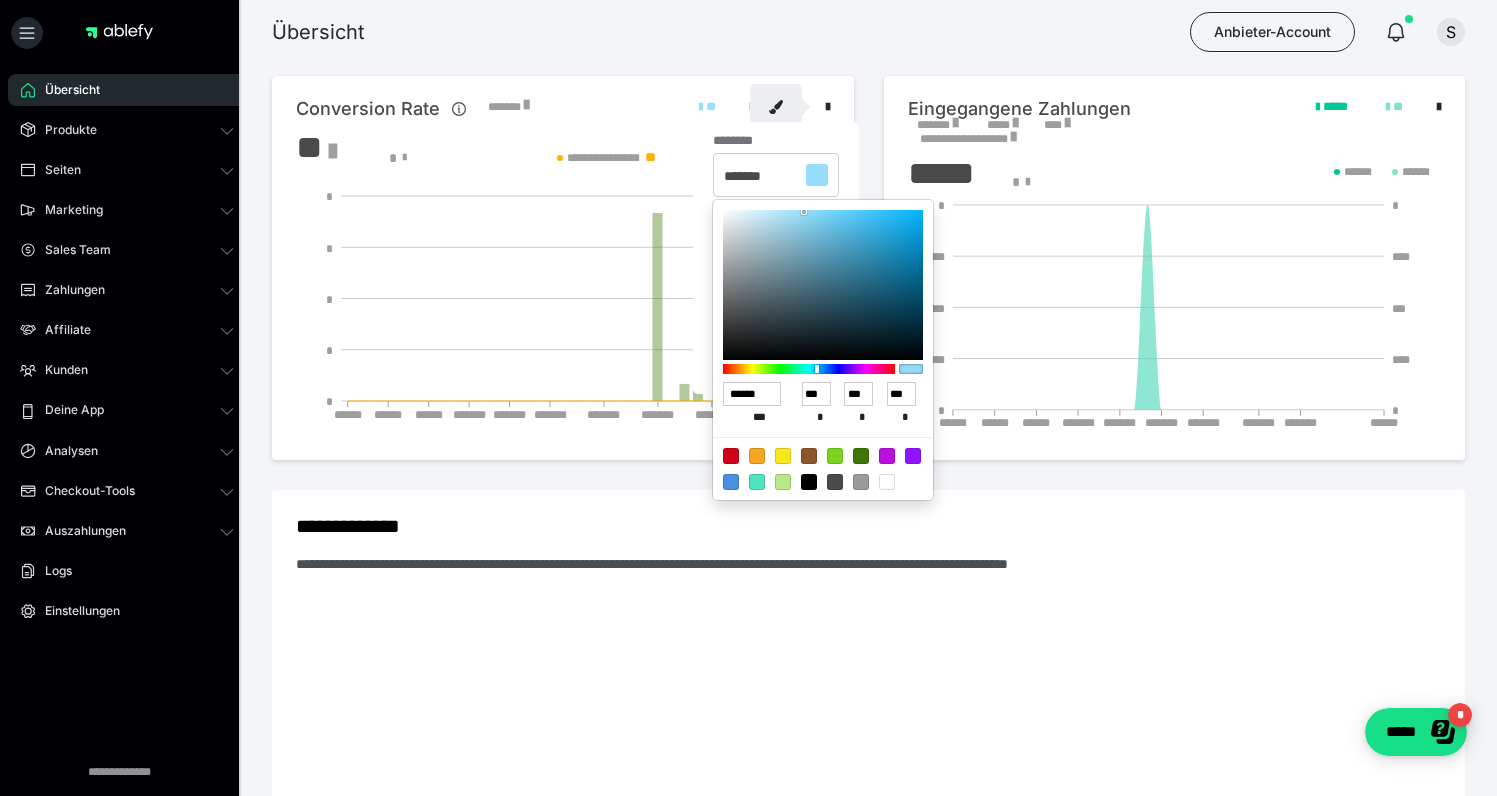 type on "******" 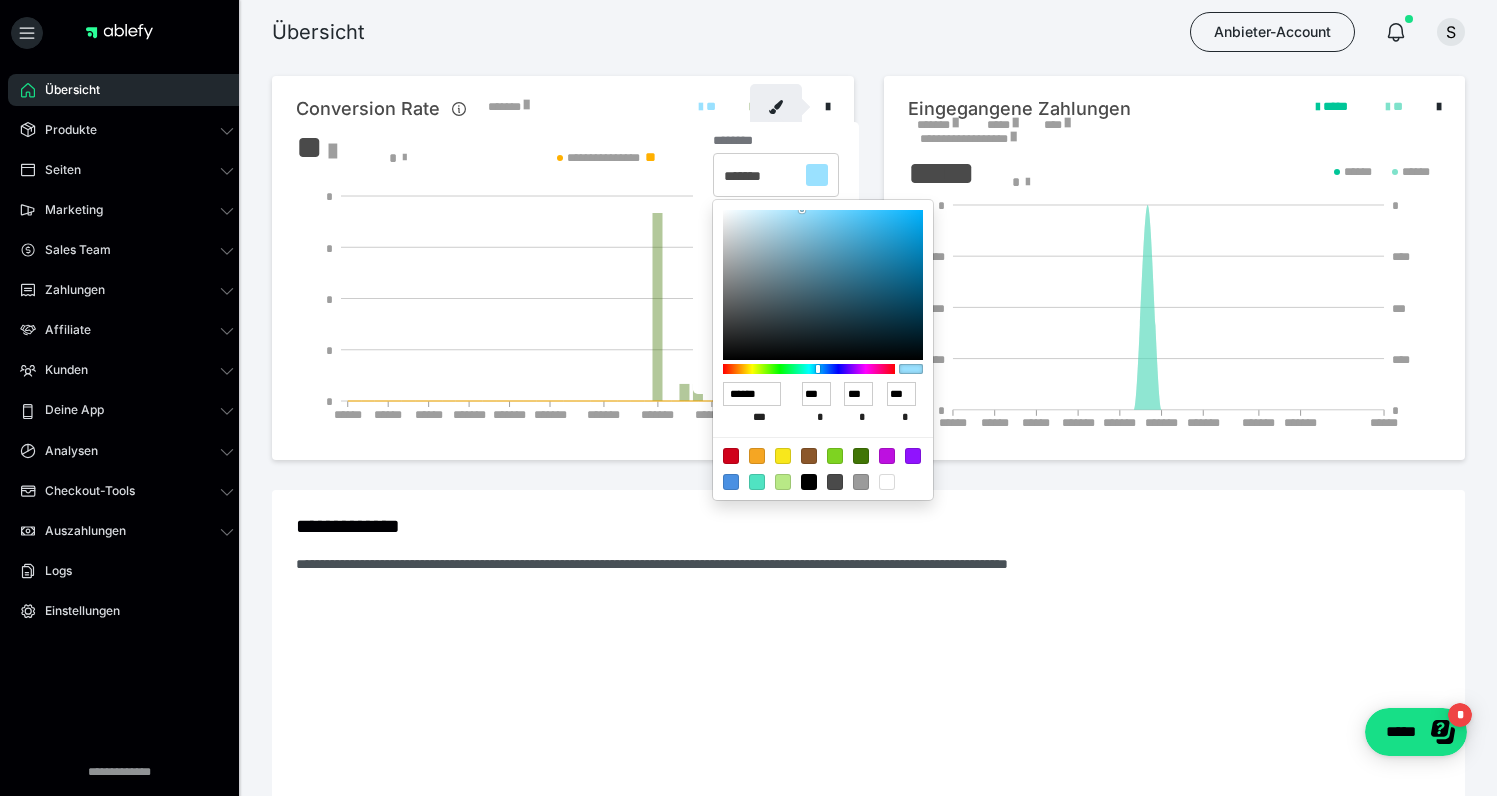 type on "******" 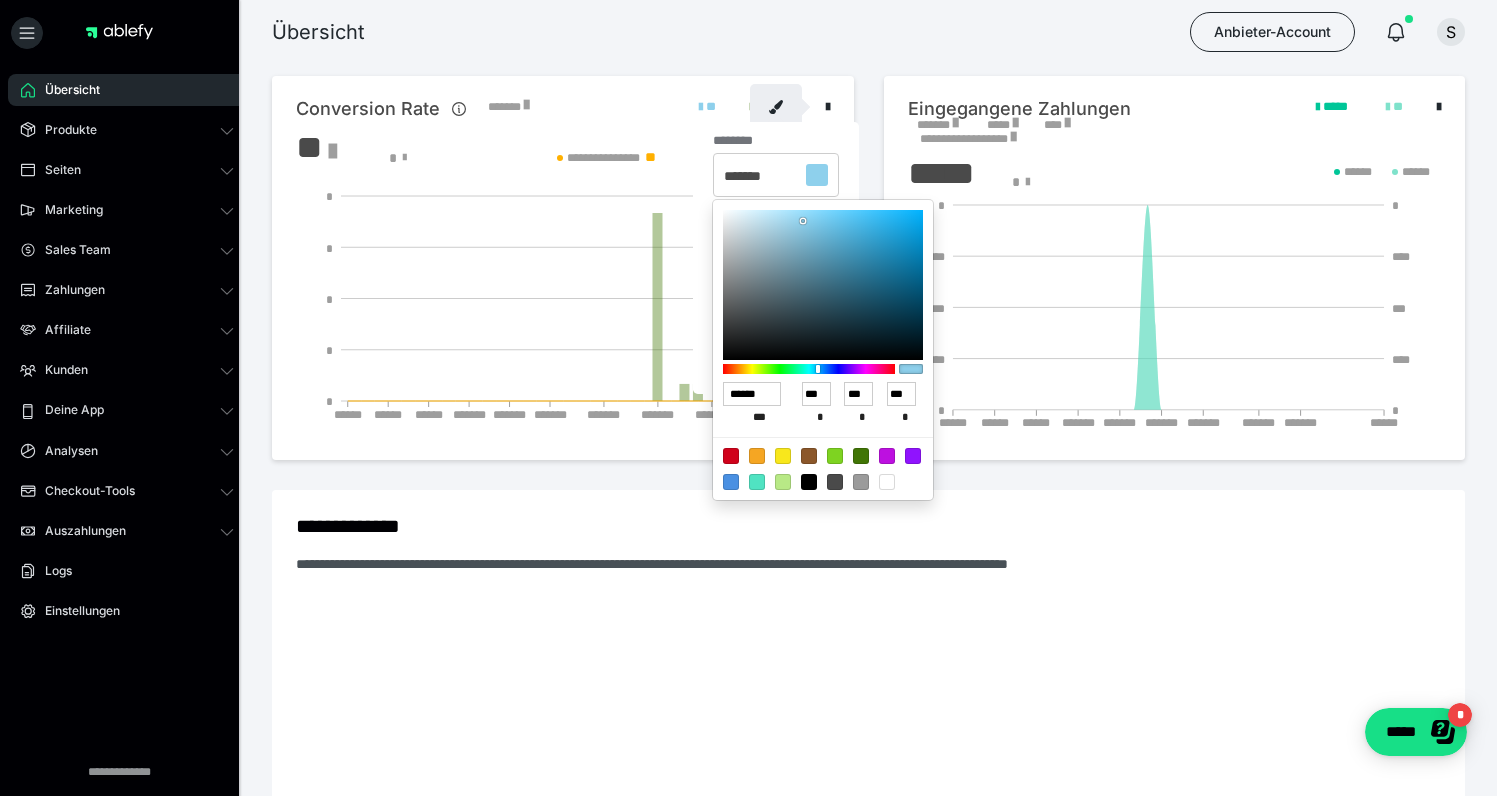 click at bounding box center [748, 398] 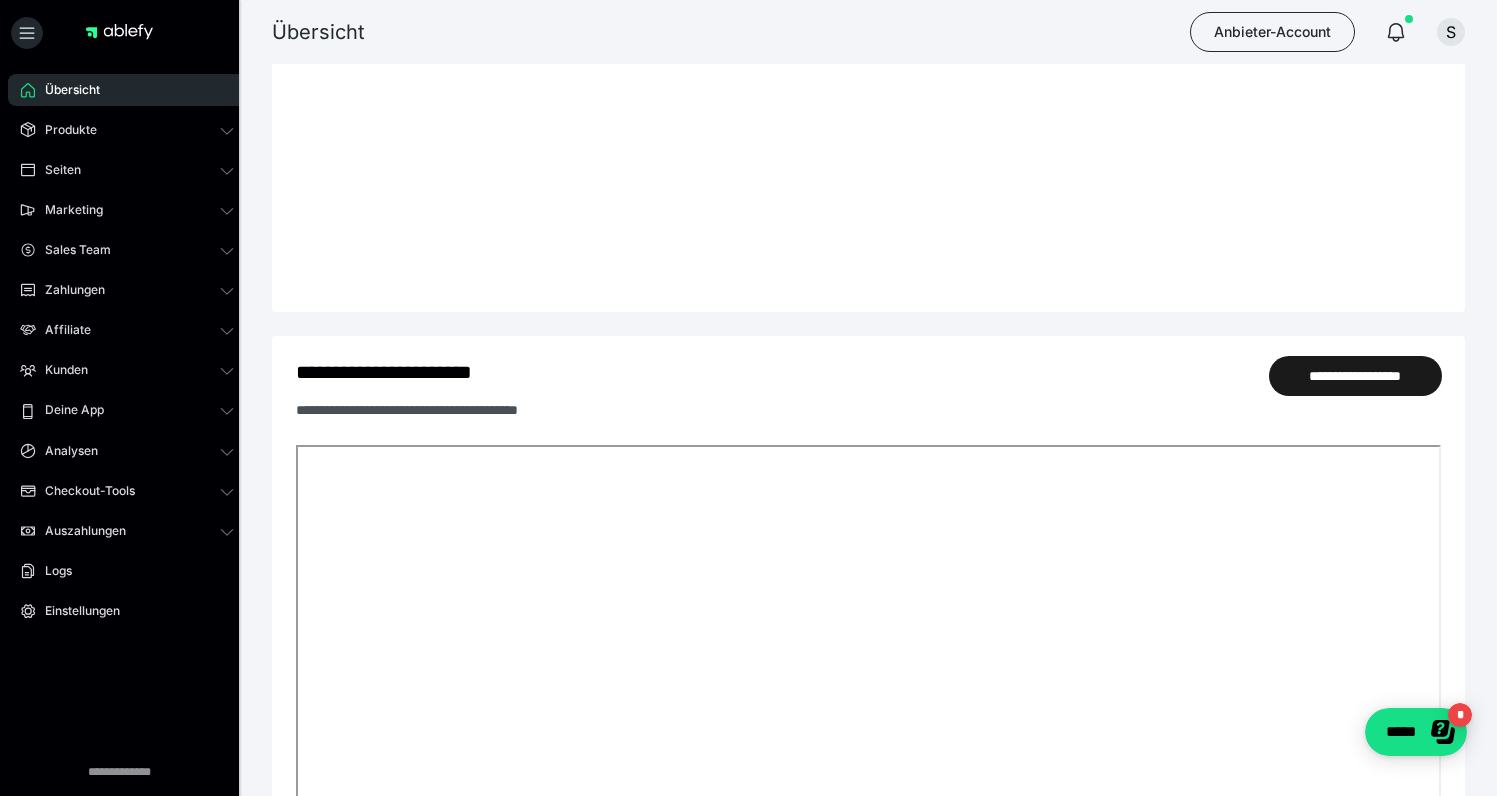 scroll, scrollTop: 0, scrollLeft: 0, axis: both 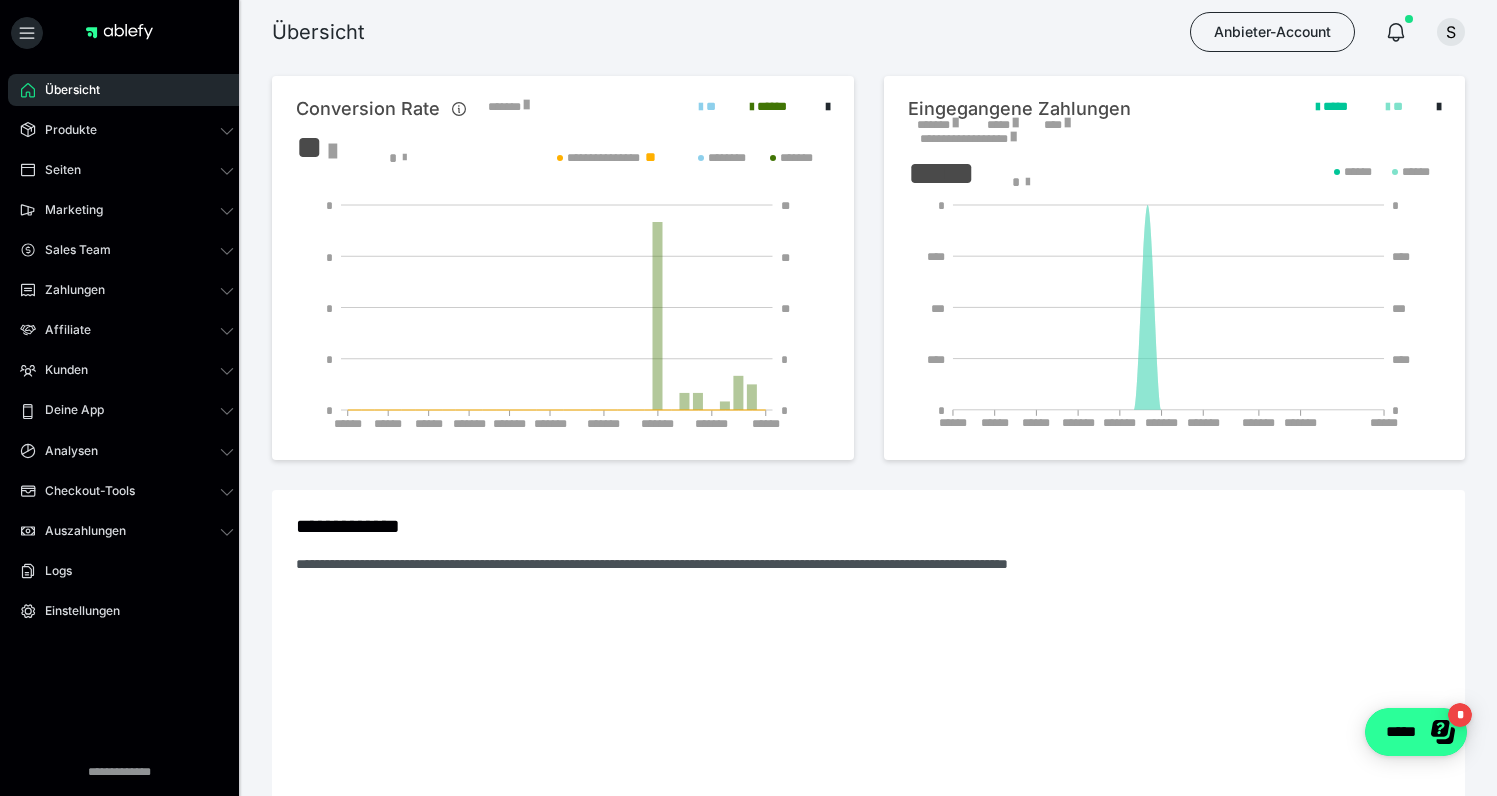 click 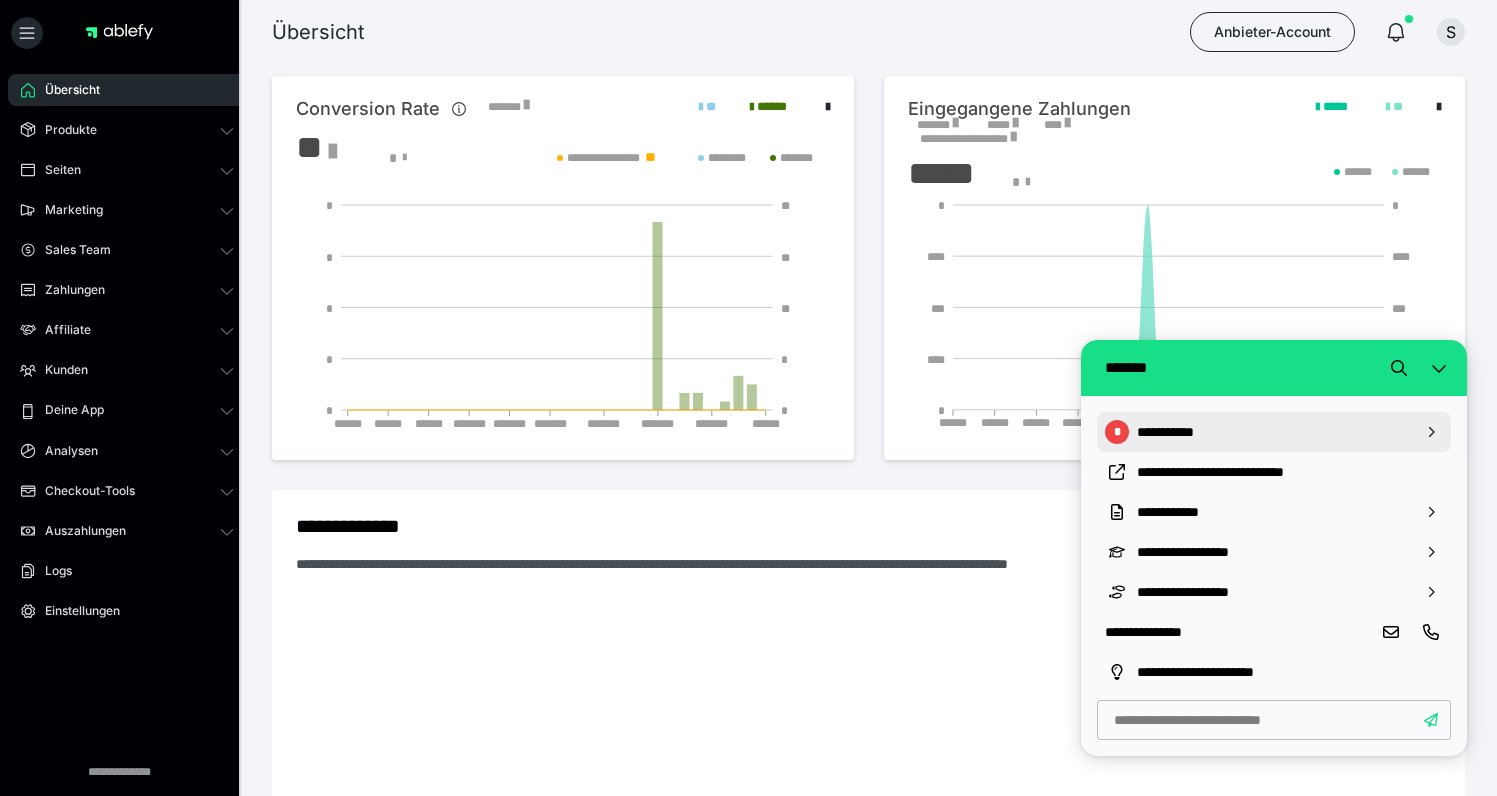 click on "**********" at bounding box center (1274, 432) 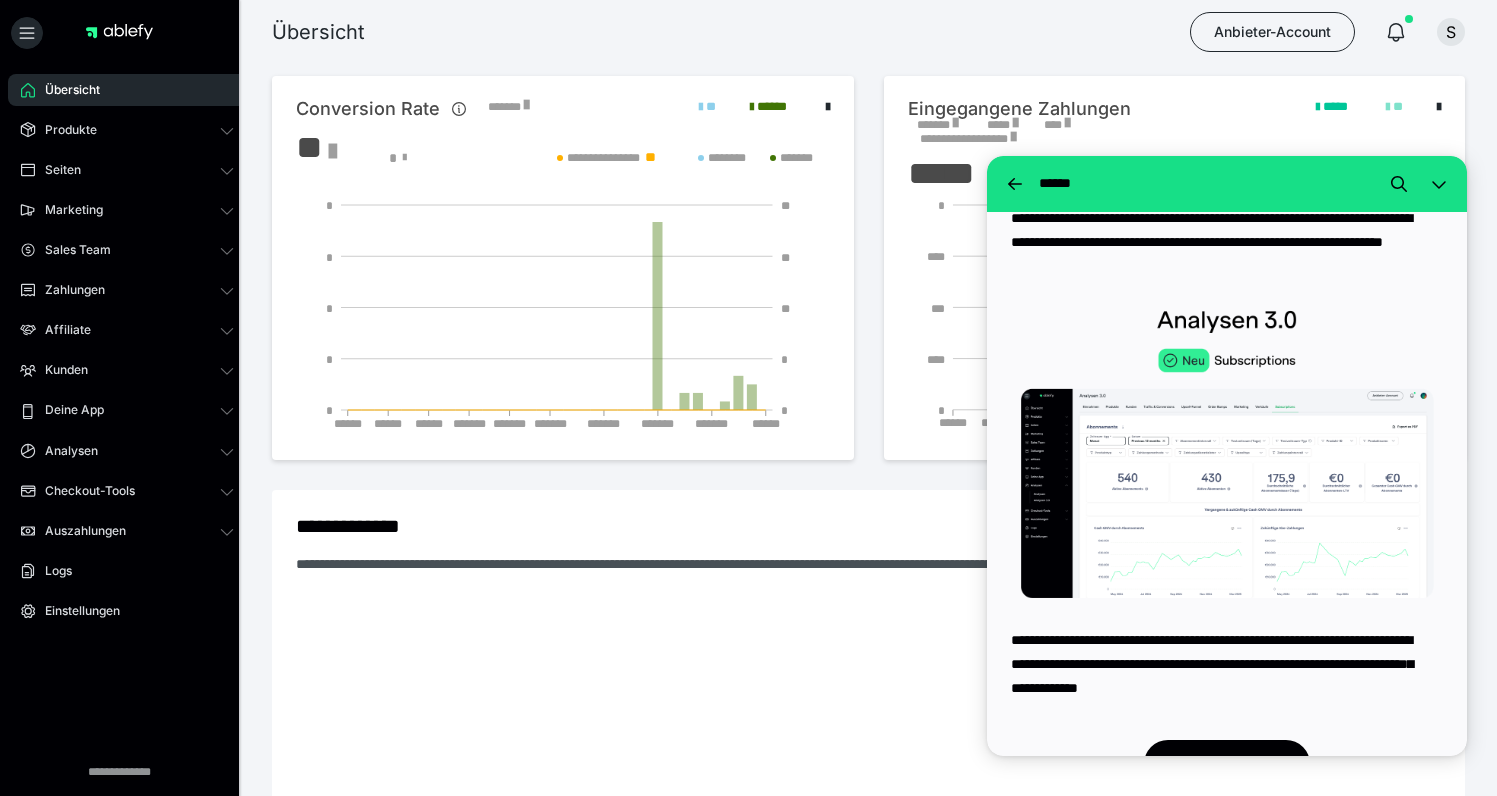 scroll, scrollTop: 3434, scrollLeft: 0, axis: vertical 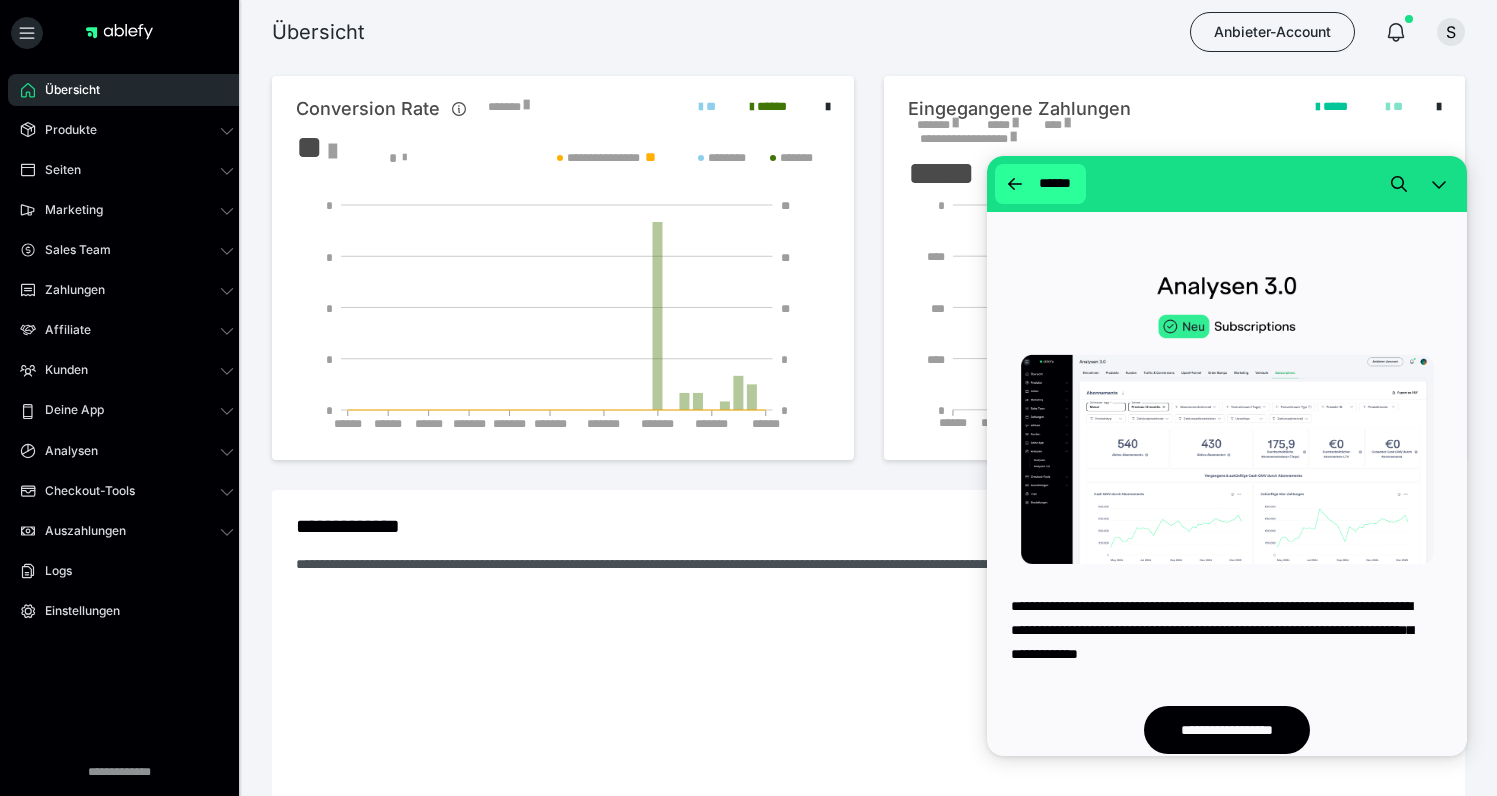 click 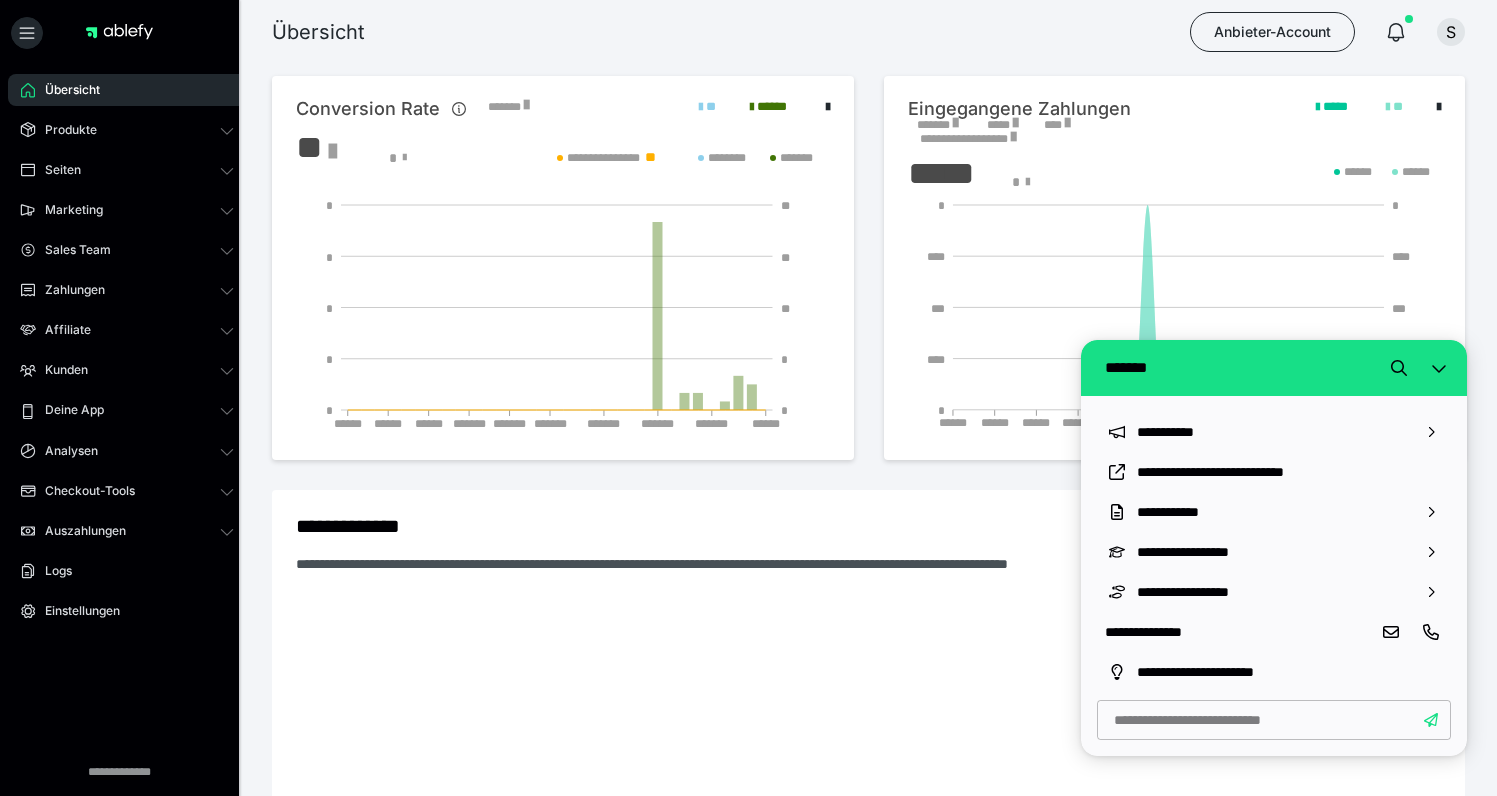 scroll, scrollTop: 0, scrollLeft: 0, axis: both 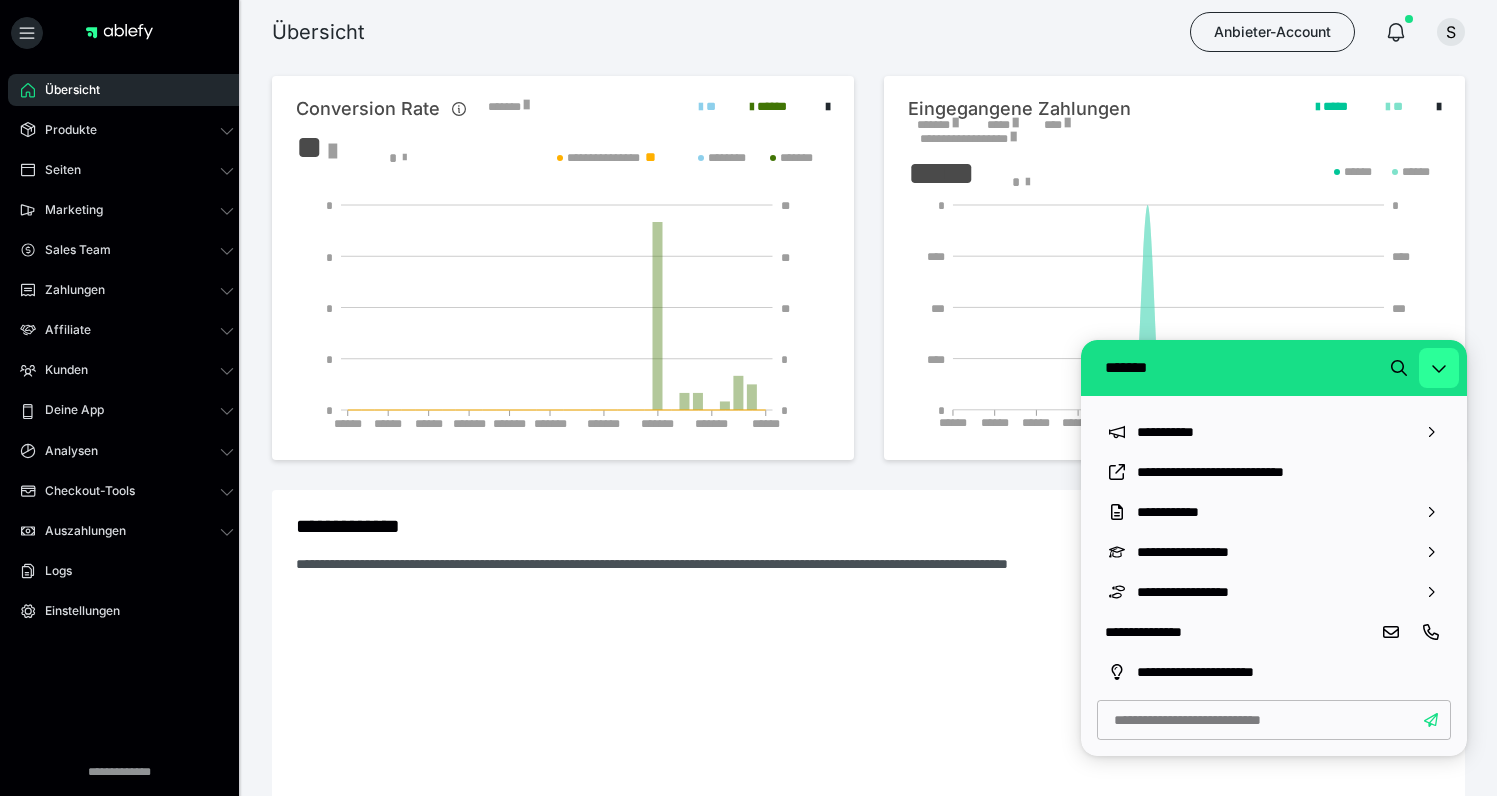 click 